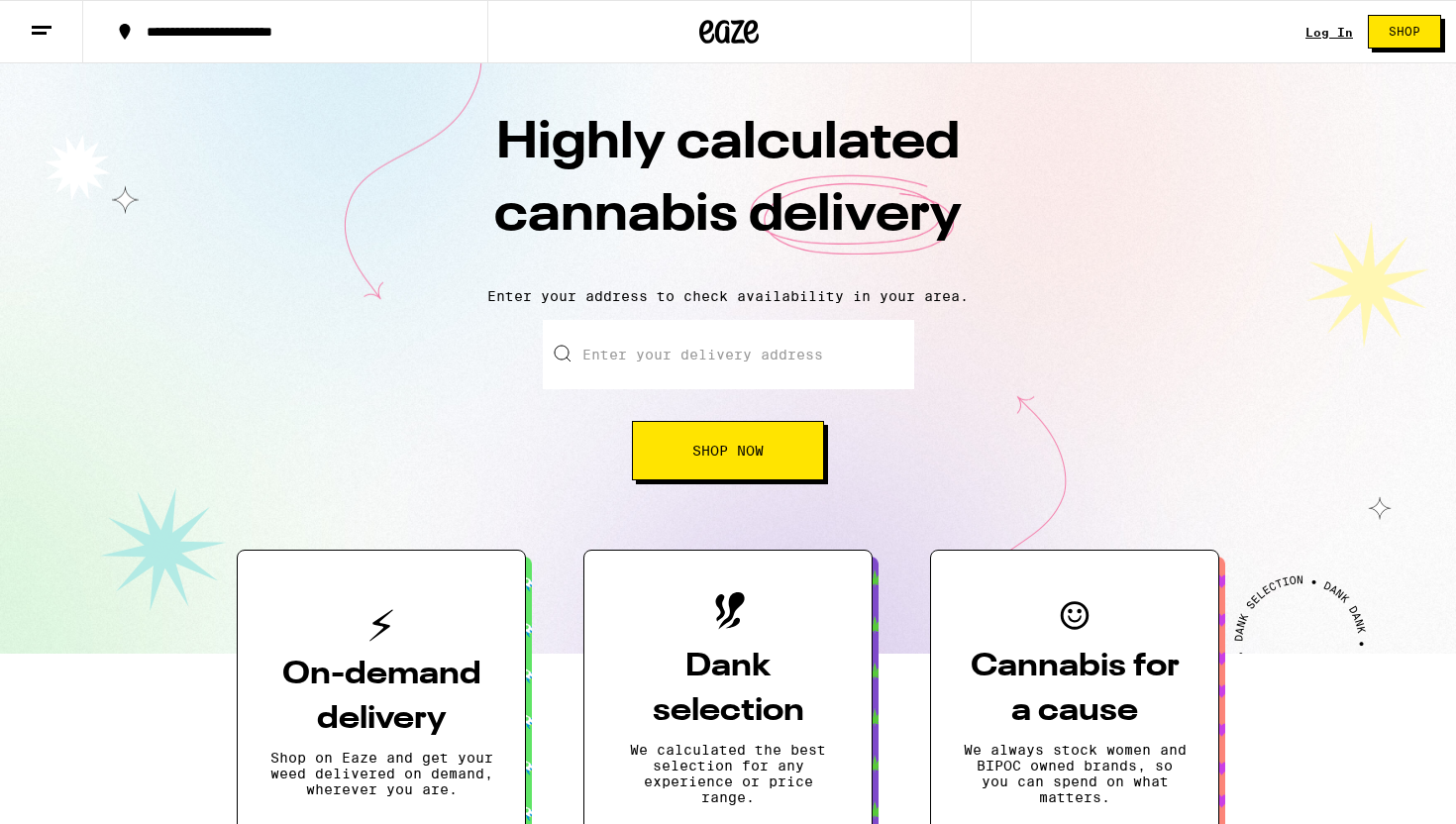 scroll, scrollTop: 42, scrollLeft: 0, axis: vertical 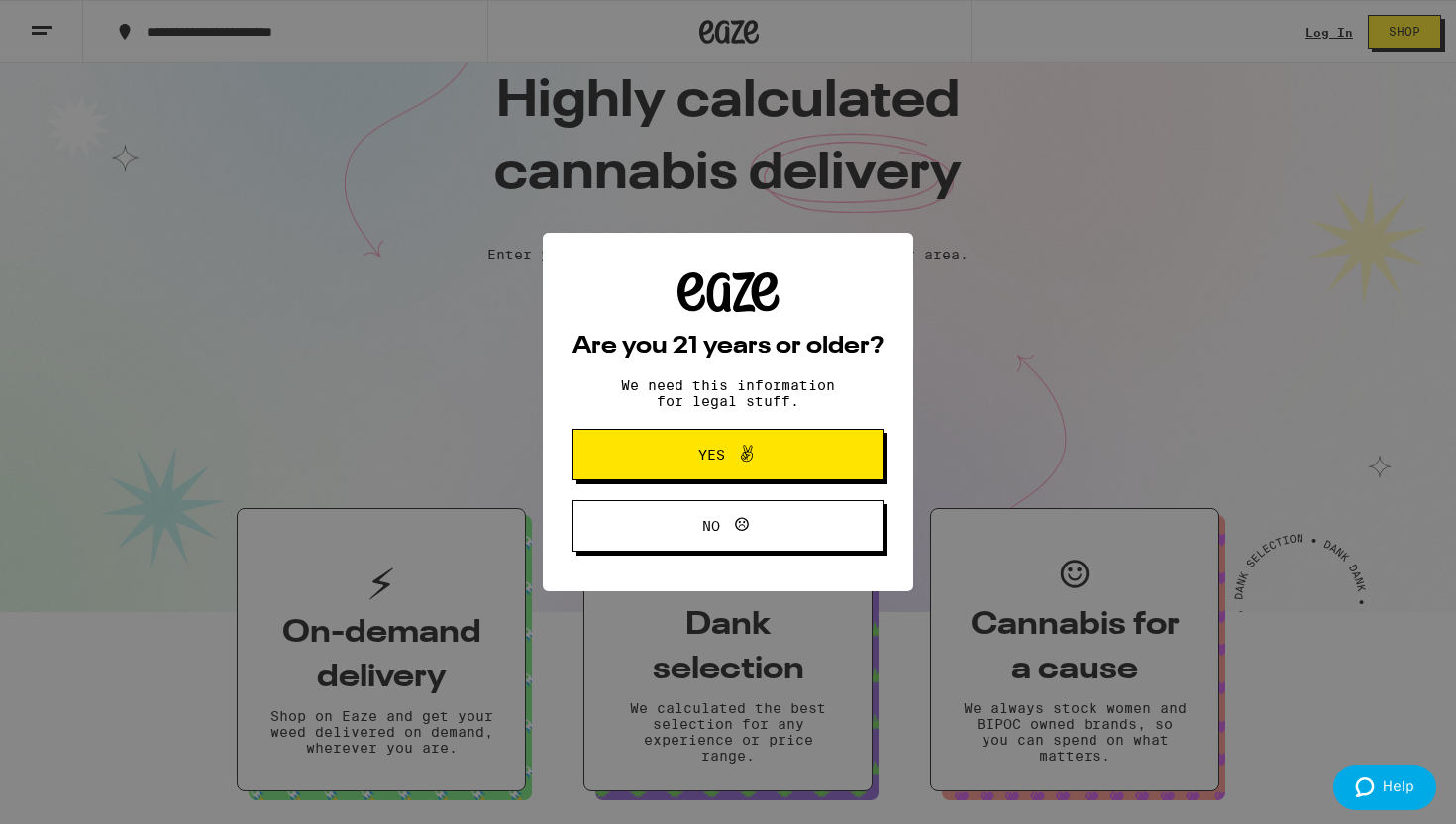 click on "Yes" at bounding box center [728, 455] 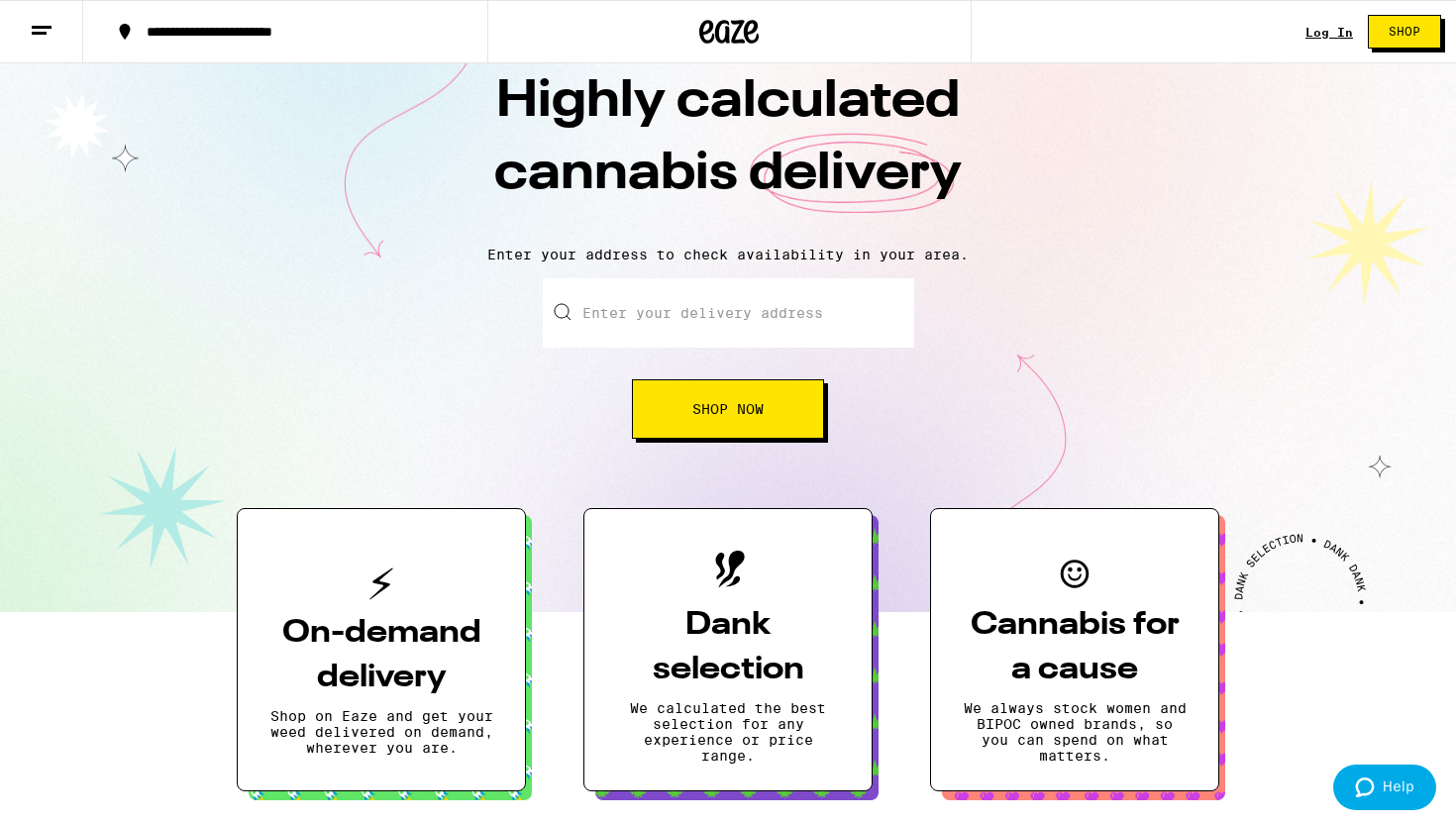 scroll, scrollTop: 0, scrollLeft: 0, axis: both 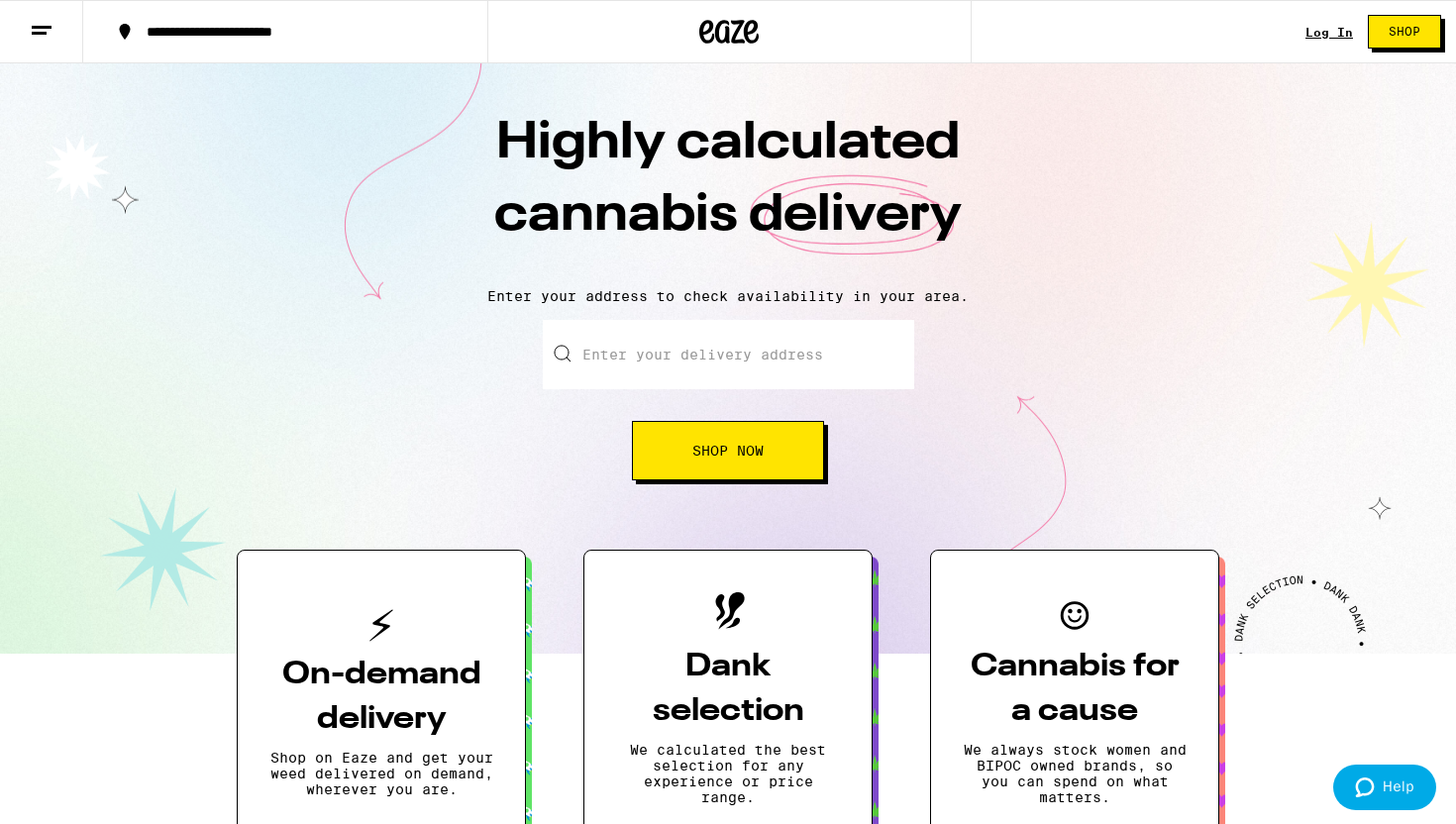 click on "Enter your delivery address" at bounding box center [728, 355] 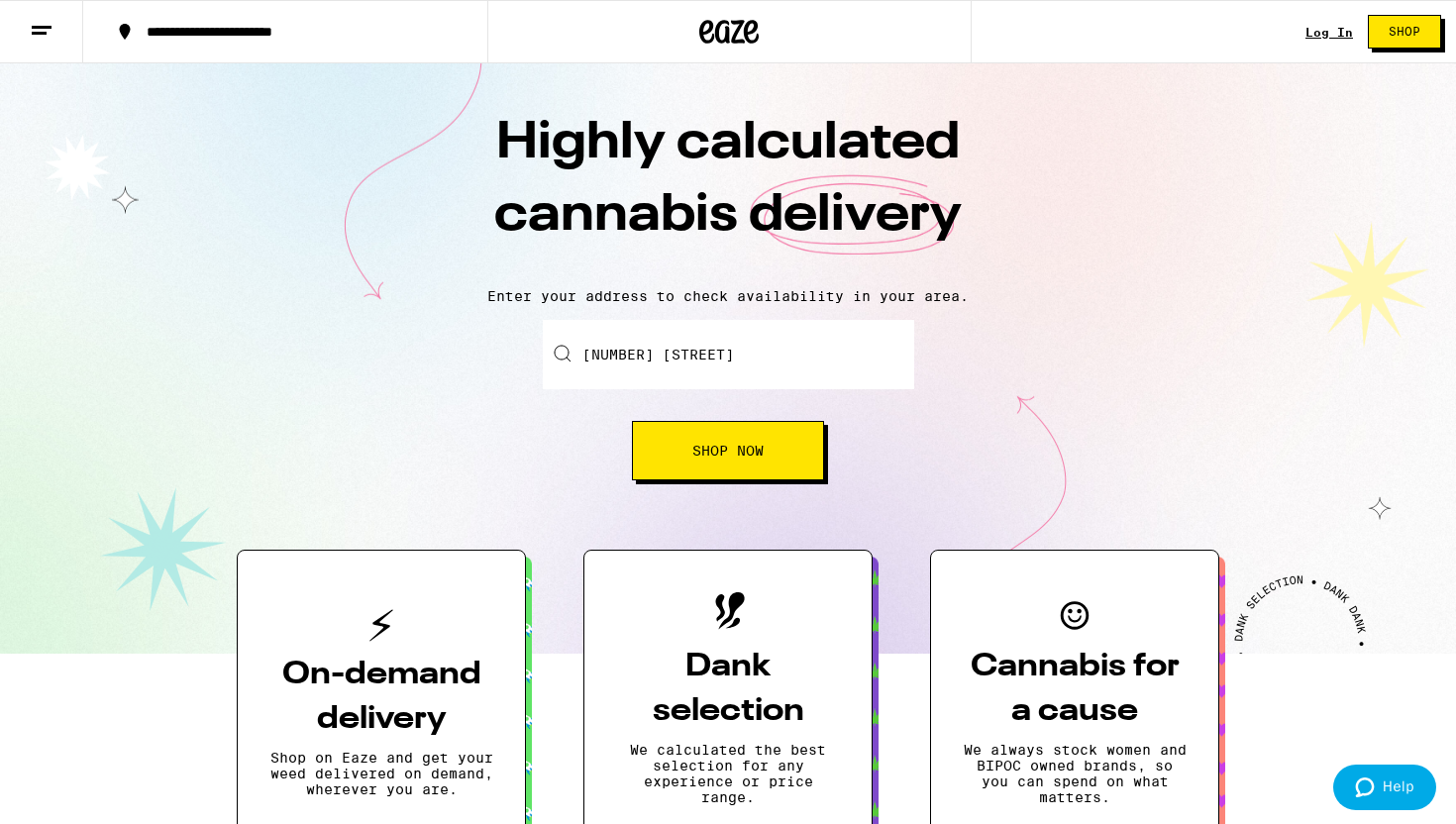 type on "Apt [APARTMENT_NUMBER]" 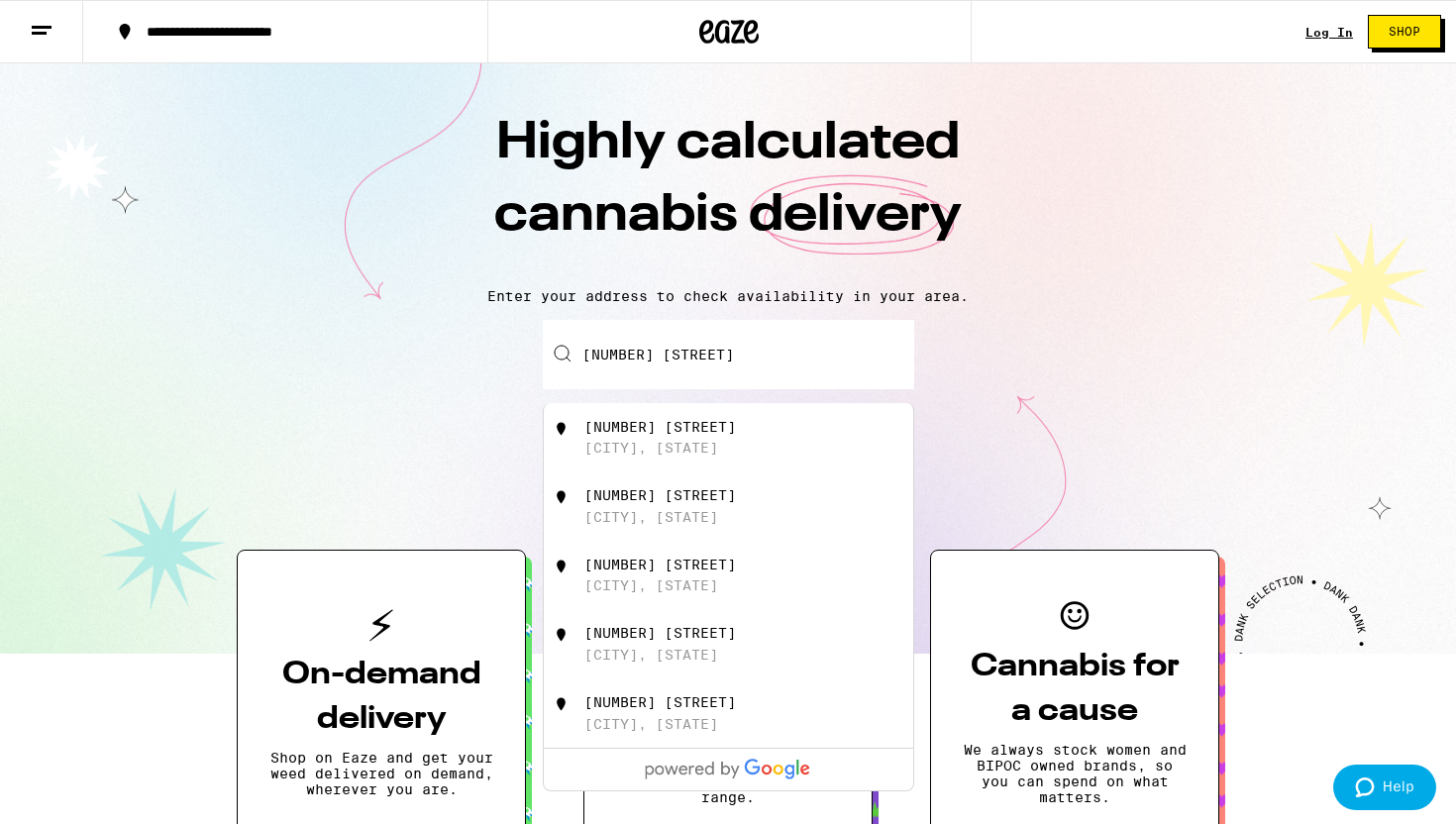 click on "[CITY], [STATE]" at bounding box center [651, 448] 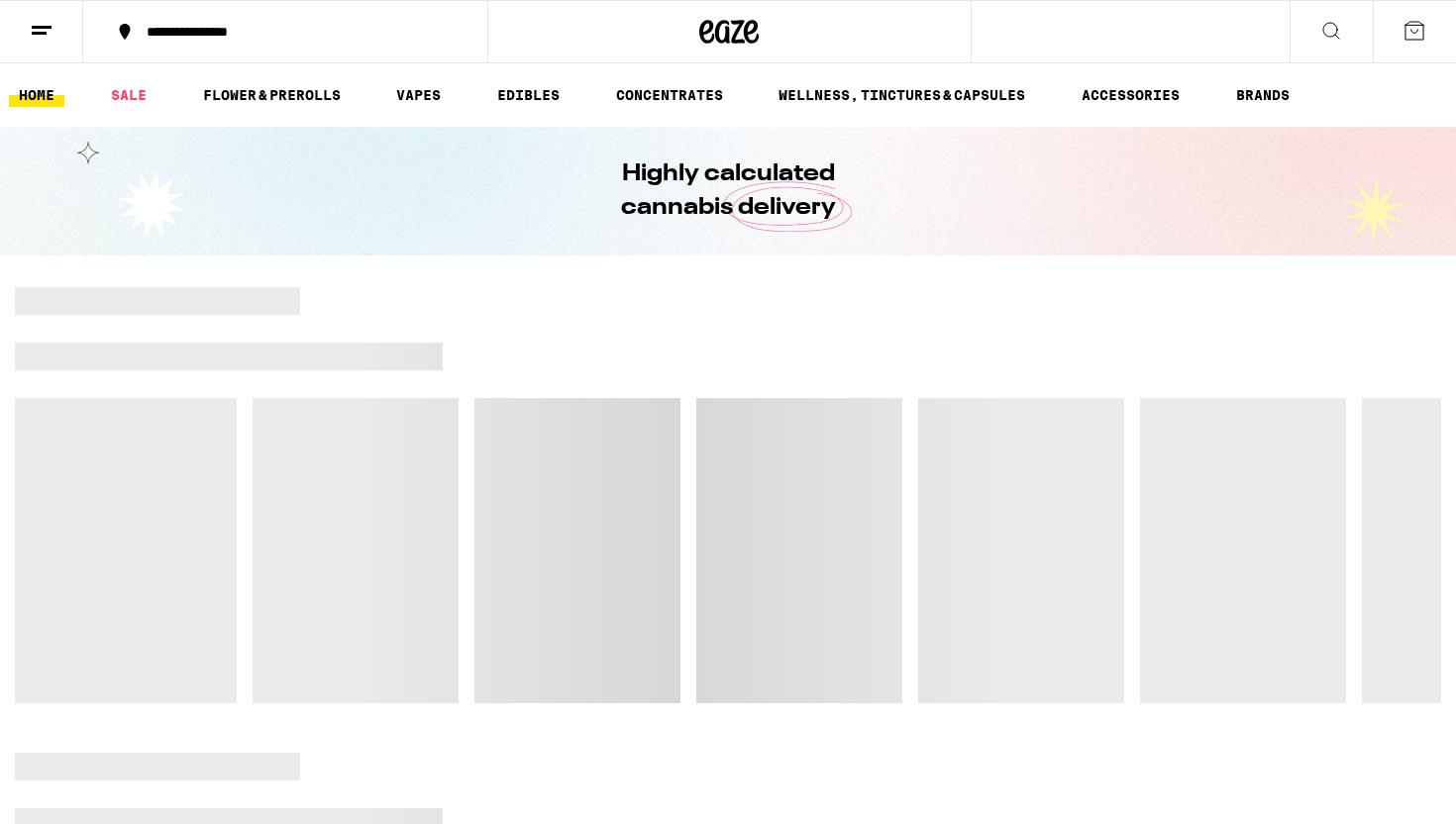 scroll, scrollTop: 0, scrollLeft: 0, axis: both 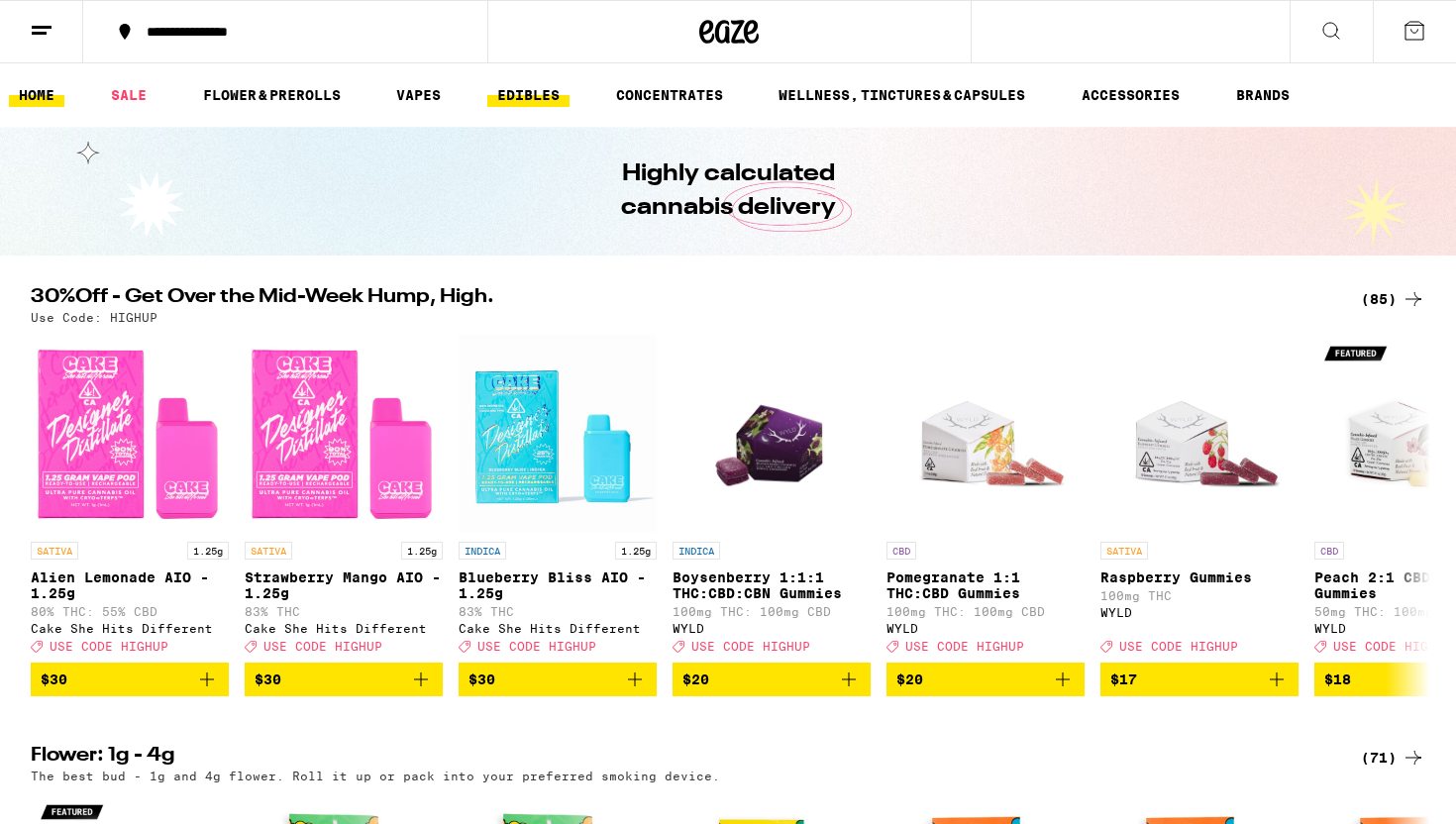 click on "EDIBLES" at bounding box center [528, 95] 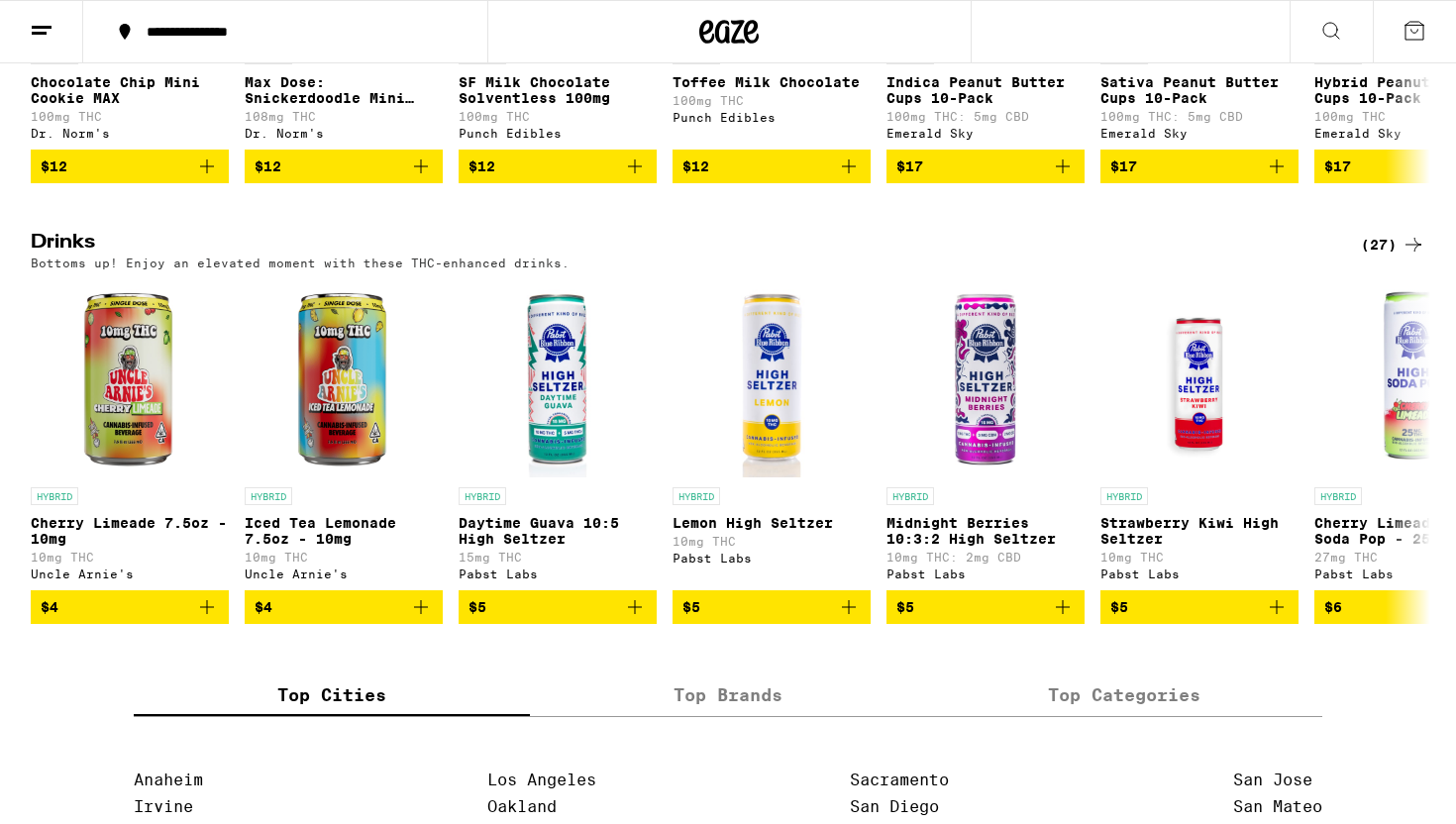 scroll, scrollTop: 947, scrollLeft: 0, axis: vertical 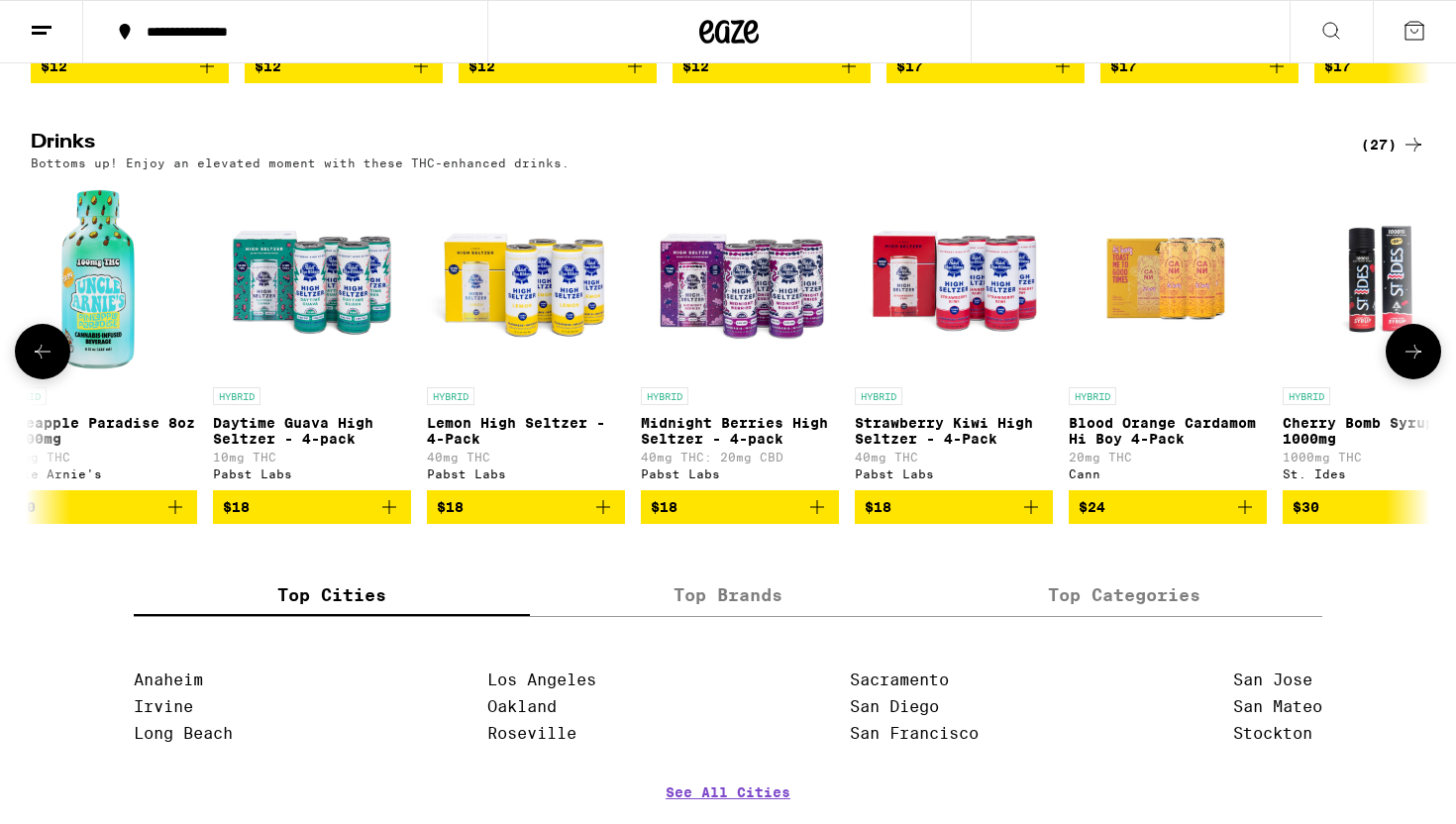 click on "$18" at bounding box center (740, 507) 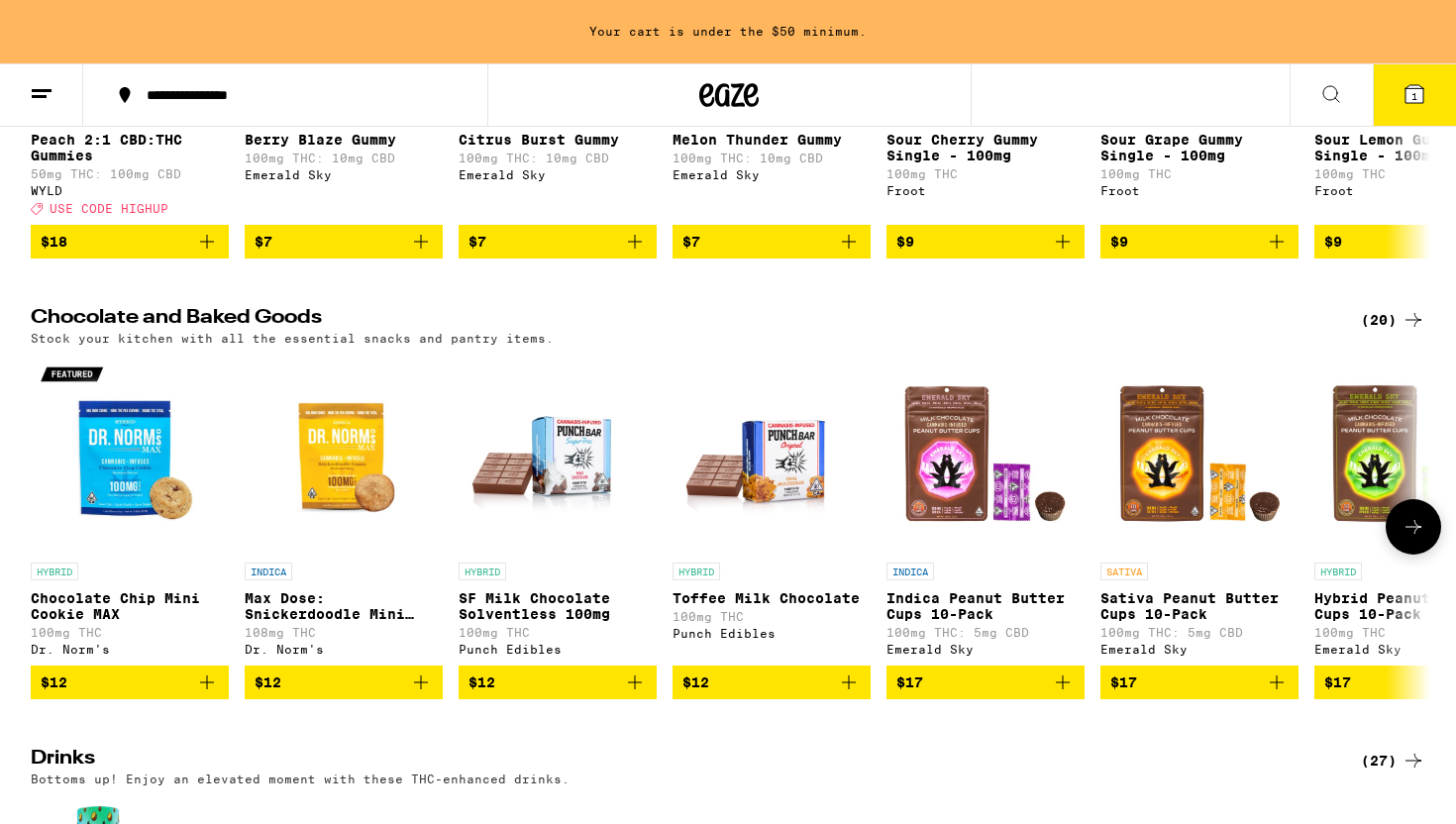 scroll, scrollTop: 74, scrollLeft: 0, axis: vertical 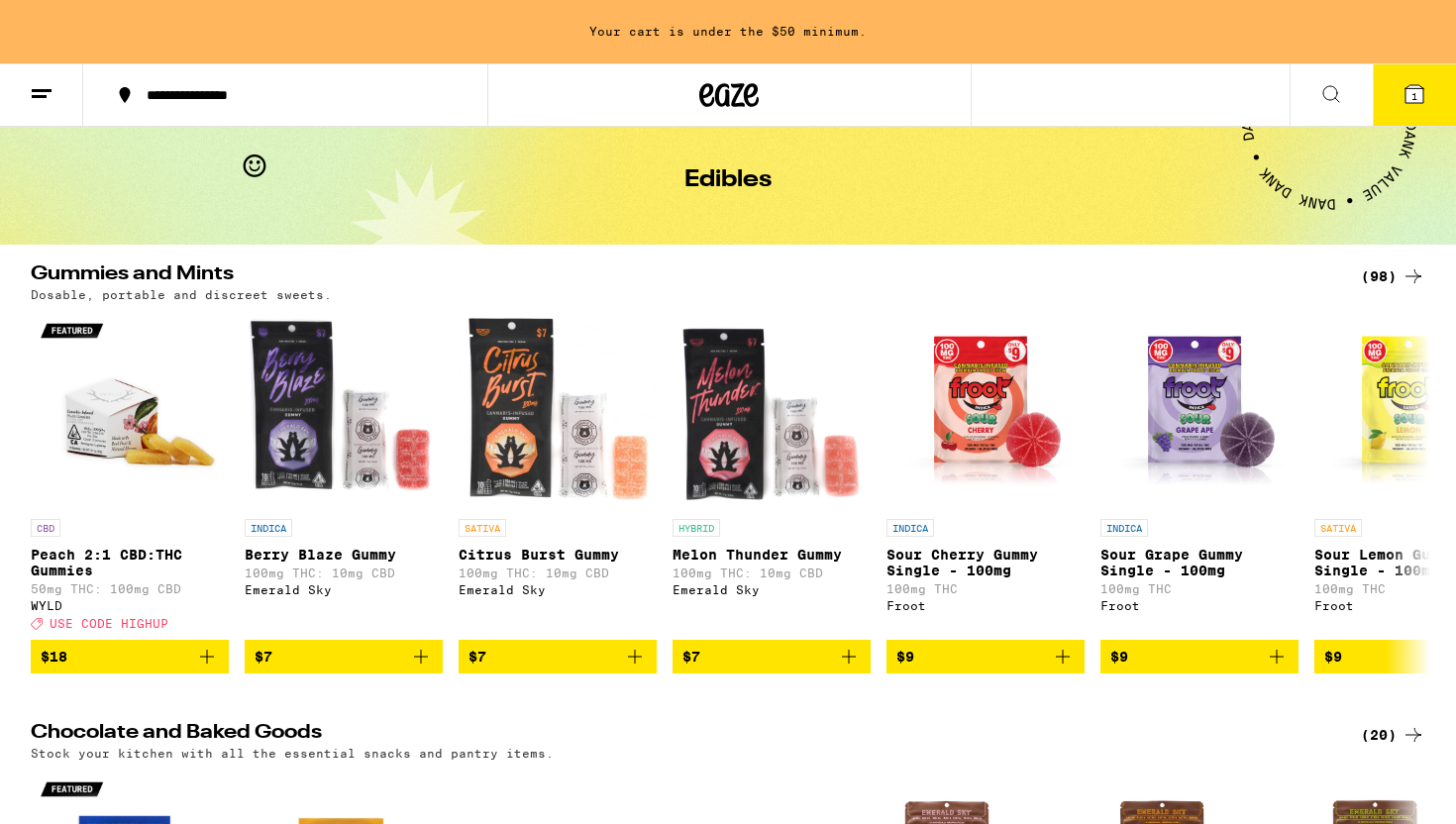 click 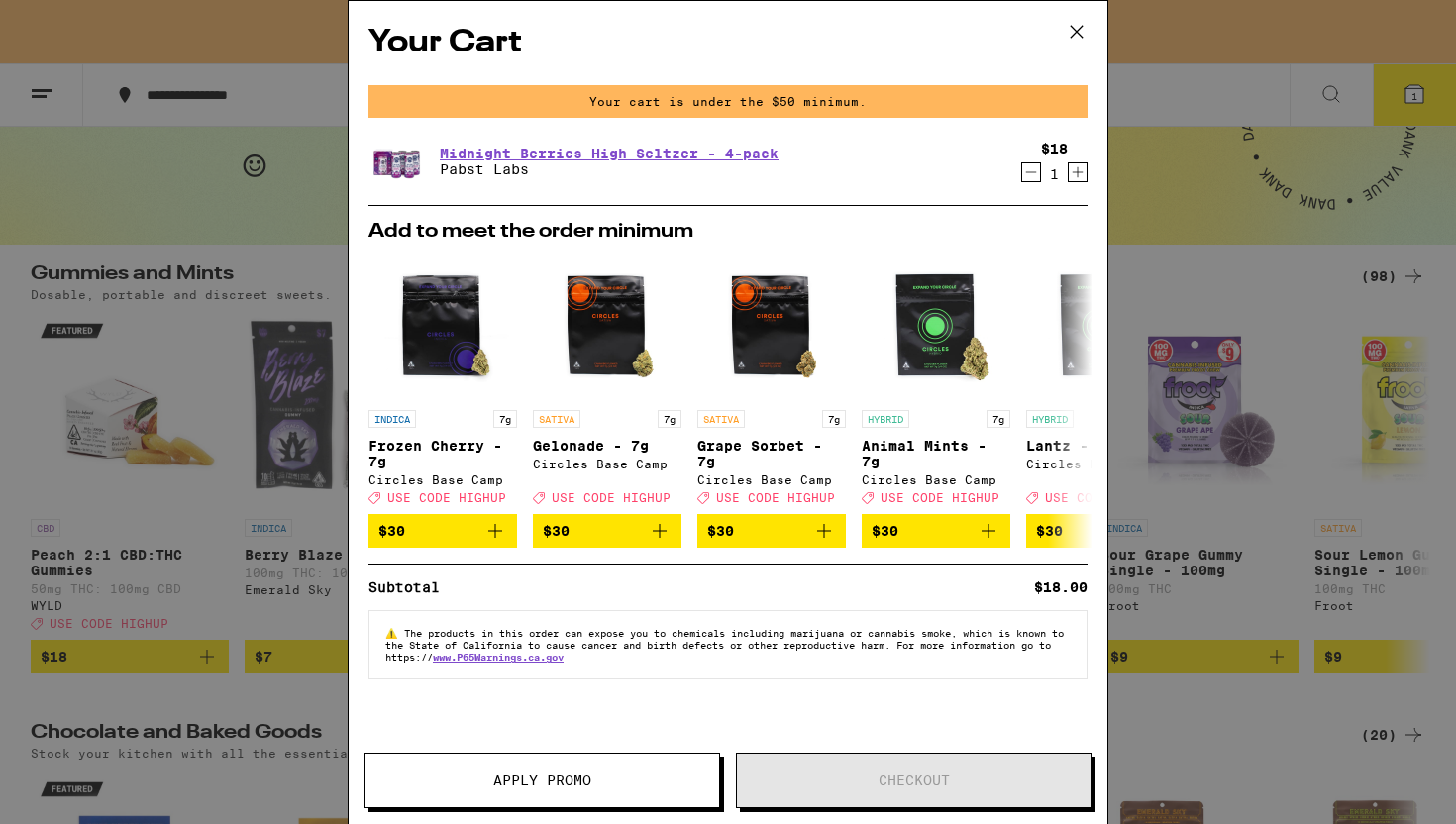 click on "Your Cart Your cart is under the $50 minimum. Midnight Berries High Seltzer - 4-pack Pabst Labs $18 1 Add to meet the order minimum INDICA 7g Frozen Cherry - 7g Circles Base Camp Deal Created with Sketch. USE CODE HIGHUP $30 SATIVA 7g Gelonade - 7g Circles Base Camp Deal Created with Sketch. USE CODE HIGHUP $30 SATIVA 7g Grape Sorbet - 7g Circles Base Camp Deal Created with Sketch. USE CODE HIGHUP $30 HYBRID 7g Animal Mints - 7g Circles Base Camp Deal Created with Sketch. USE CODE HIGHUP $30 HYBRID 7g Lantz - 7g Circles Base Camp Deal Created with Sketch. USE CODE 35OFF $30 INDICA 1.25g Blueberry Bliss AIO - 1.25g Cake She Hits Different Deal Created with Sketch. USE CODE HIGHUP $30 INDICA 1.25g Watermelon OG AIO - 1.25g Cake She Hits Different Deal Created with Sketch. USE CODE HIGHUP $30 INDICA 1.25g Wild Cherry Zkittlez AIO - 1.25g Cake She Hits Different Deal Created with Sketch. USE CODE HIGHUP $30 SATIVA 1.25g Alien Lemonade AIO - 1.25g Cake She Hits Different Deal Created with Sketch. USE CODE HIGHUP" at bounding box center [728, 412] 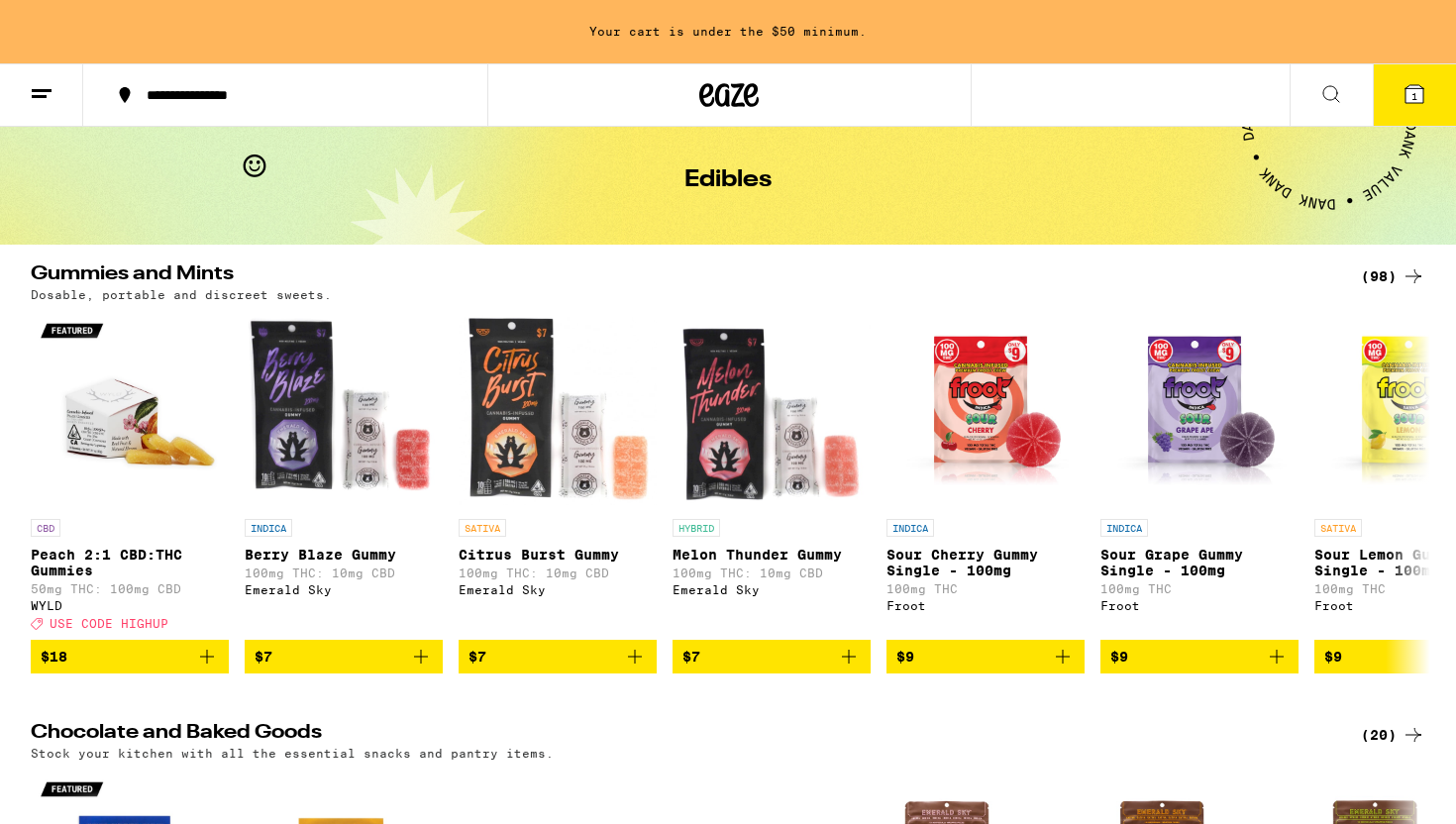 scroll, scrollTop: 0, scrollLeft: 0, axis: both 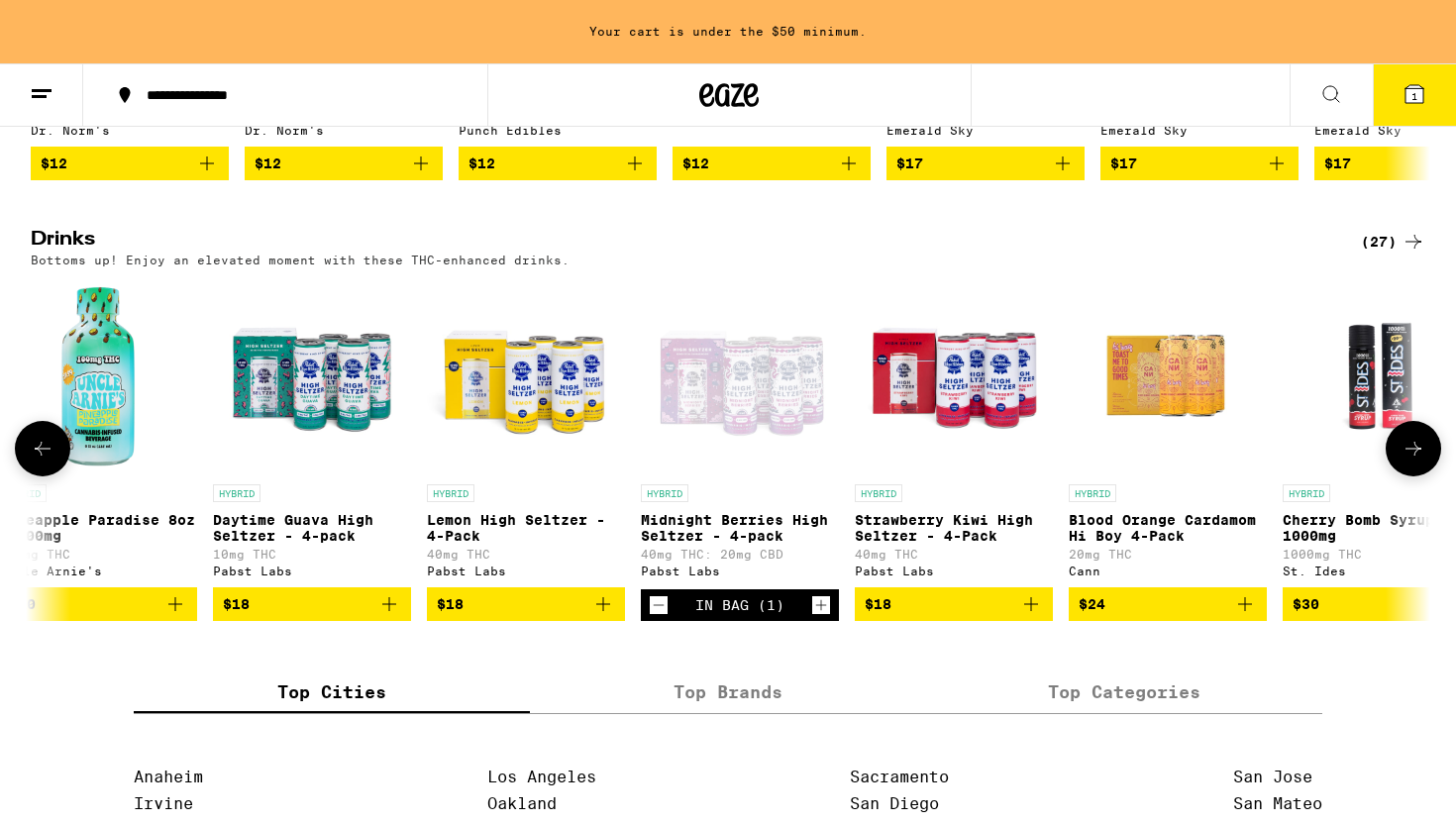 click at bounding box center (43, 449) 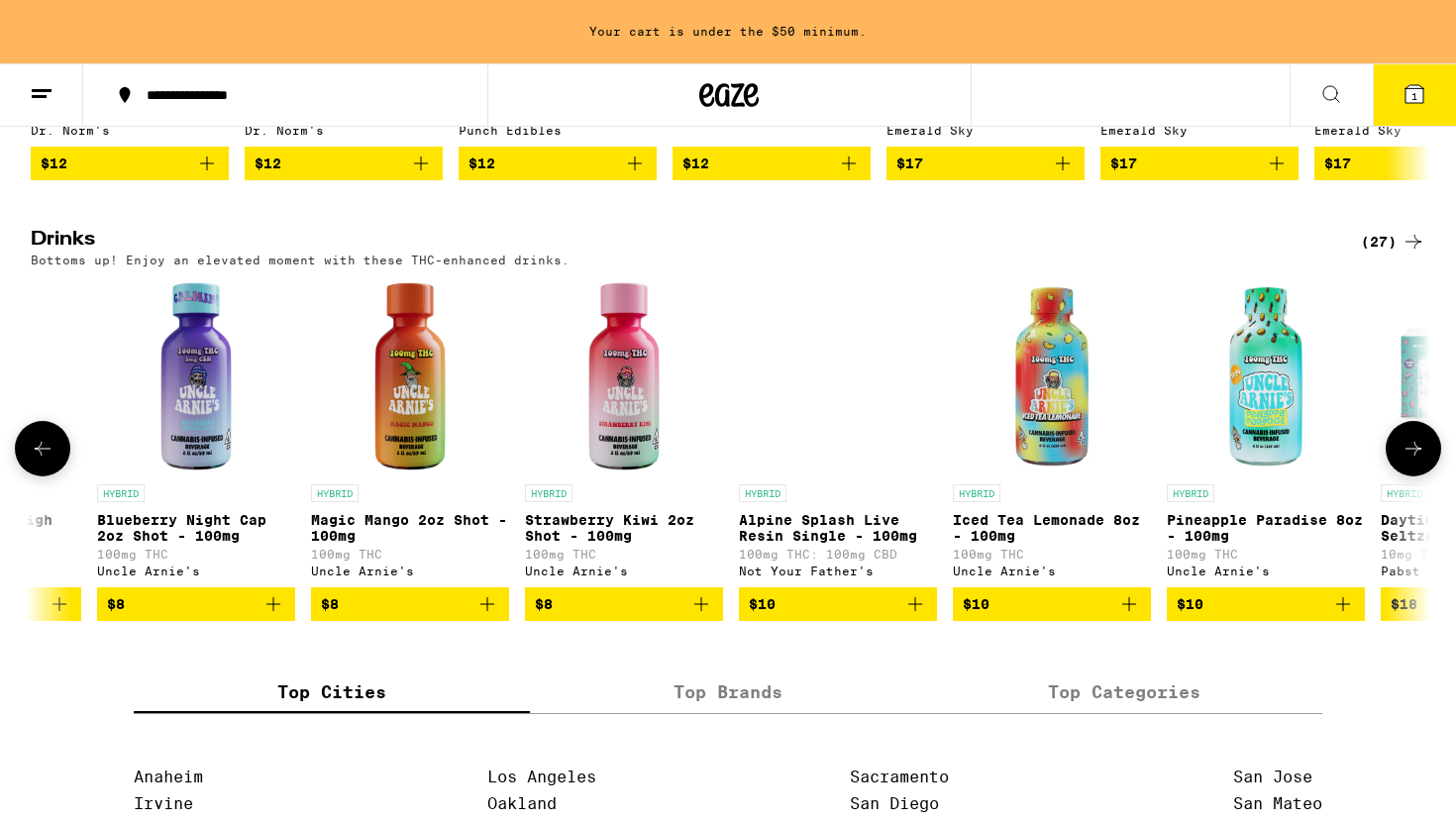 scroll, scrollTop: 0, scrollLeft: 2918, axis: horizontal 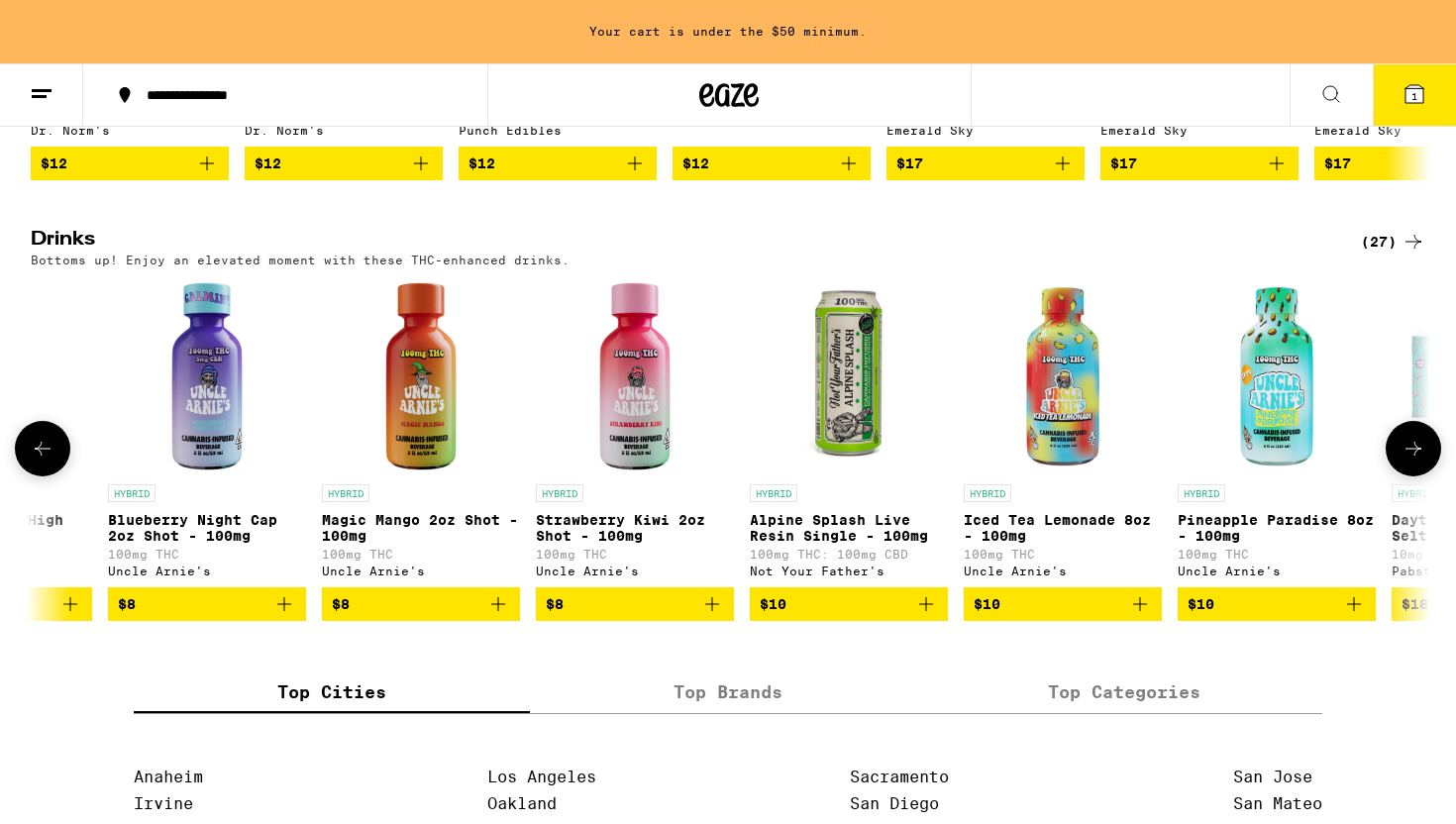 click at bounding box center (43, 449) 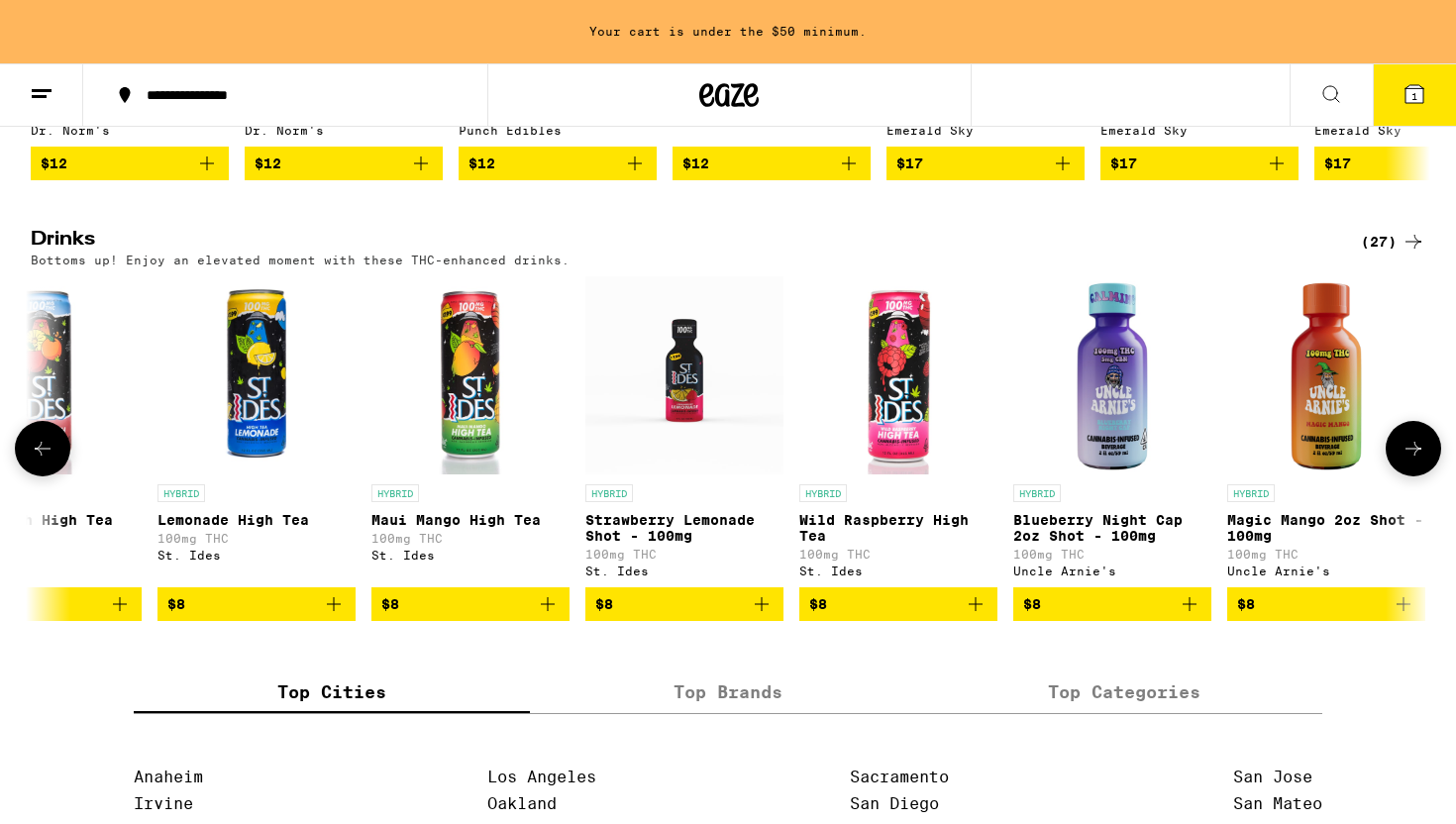 scroll, scrollTop: 0, scrollLeft: 1739, axis: horizontal 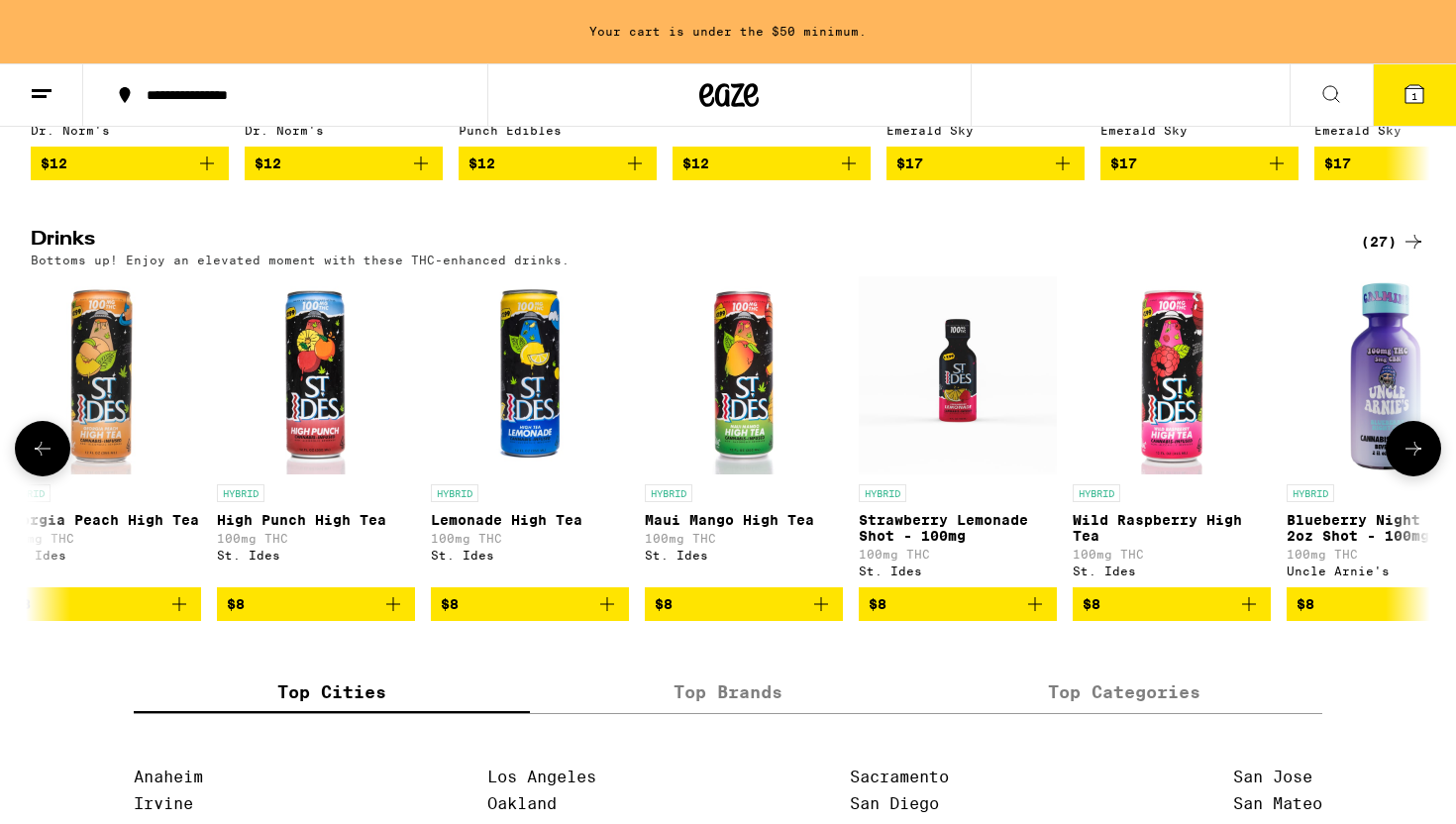 click 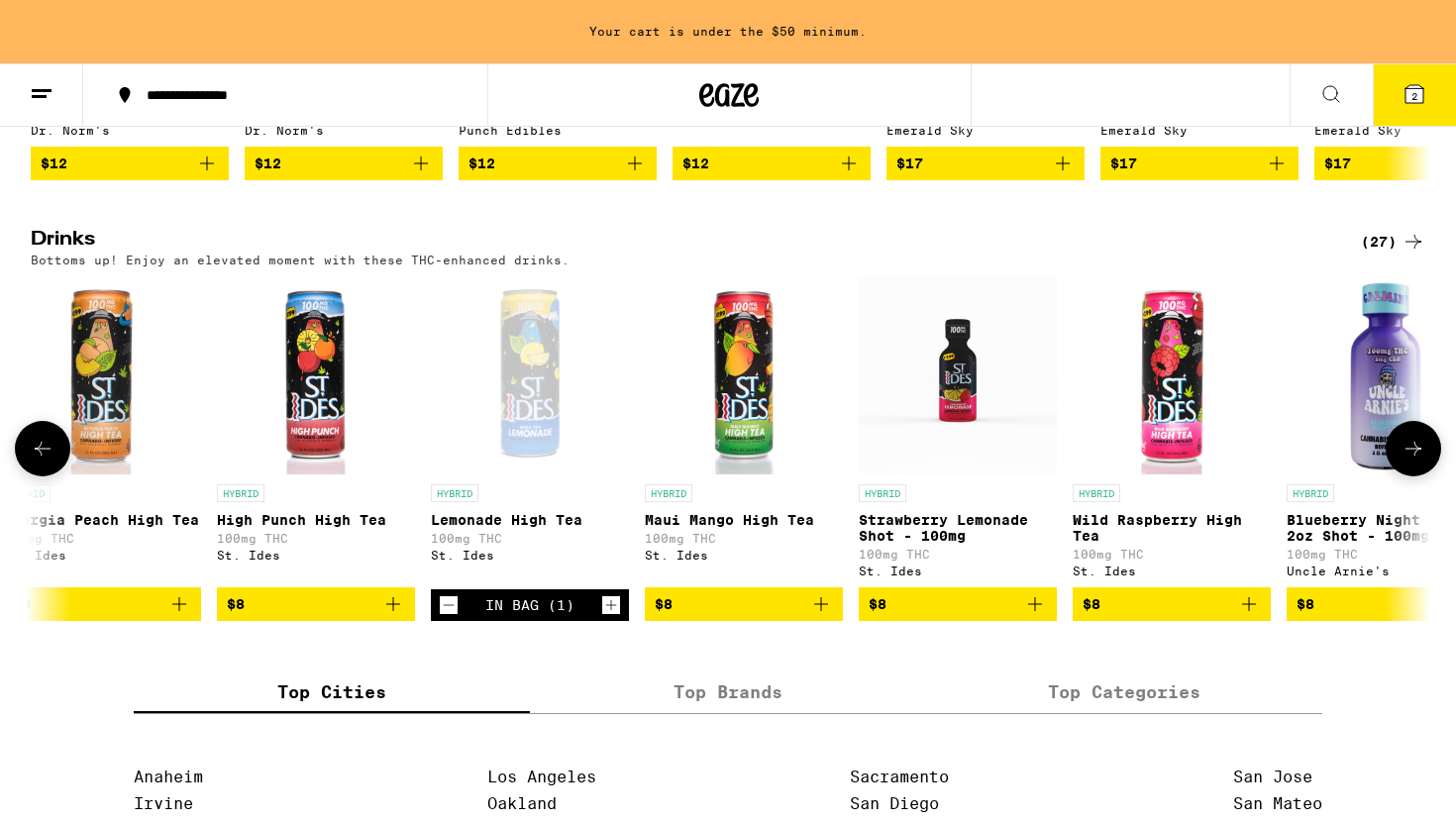 click 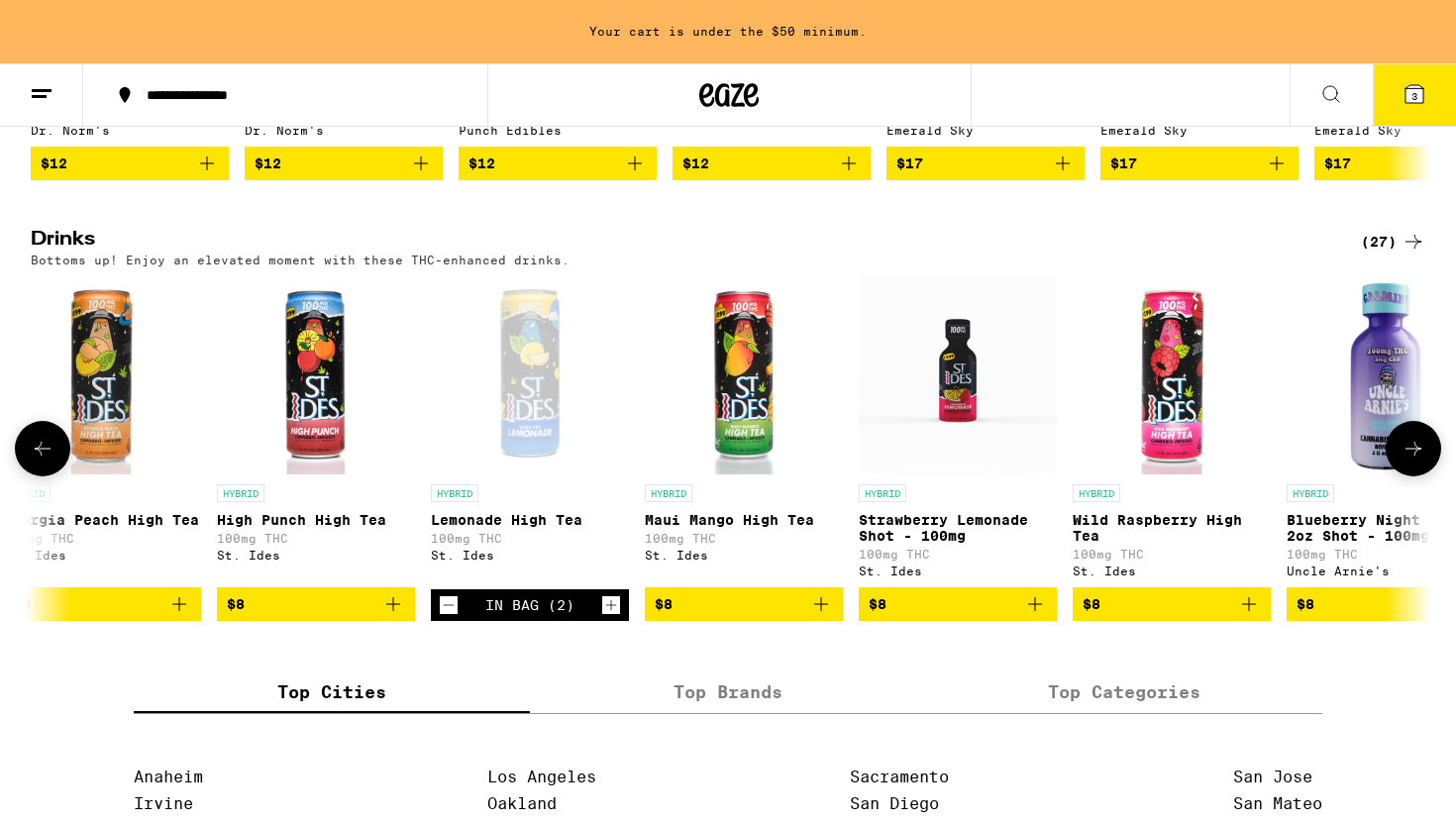 click 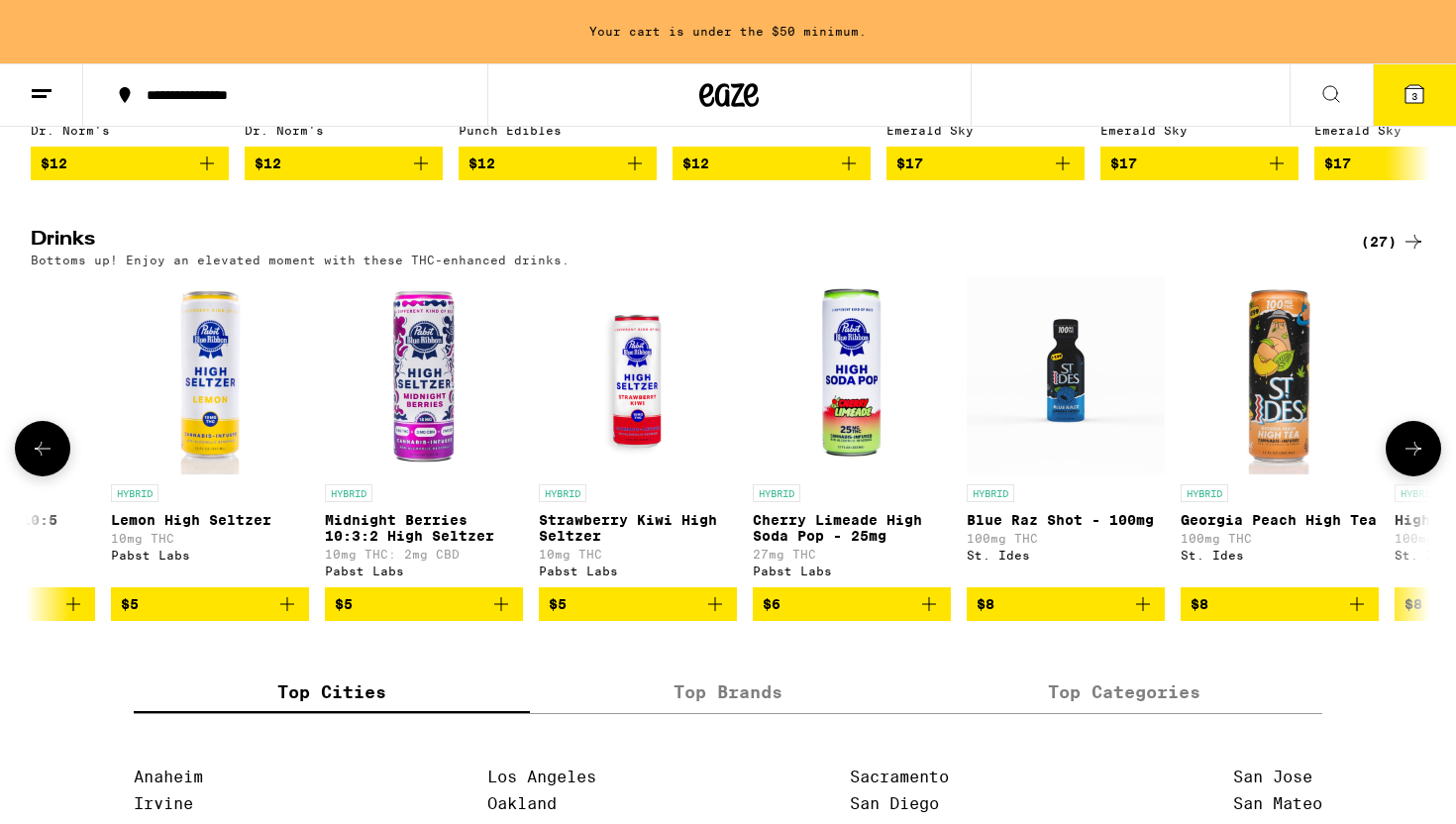 scroll, scrollTop: 0, scrollLeft: 561, axis: horizontal 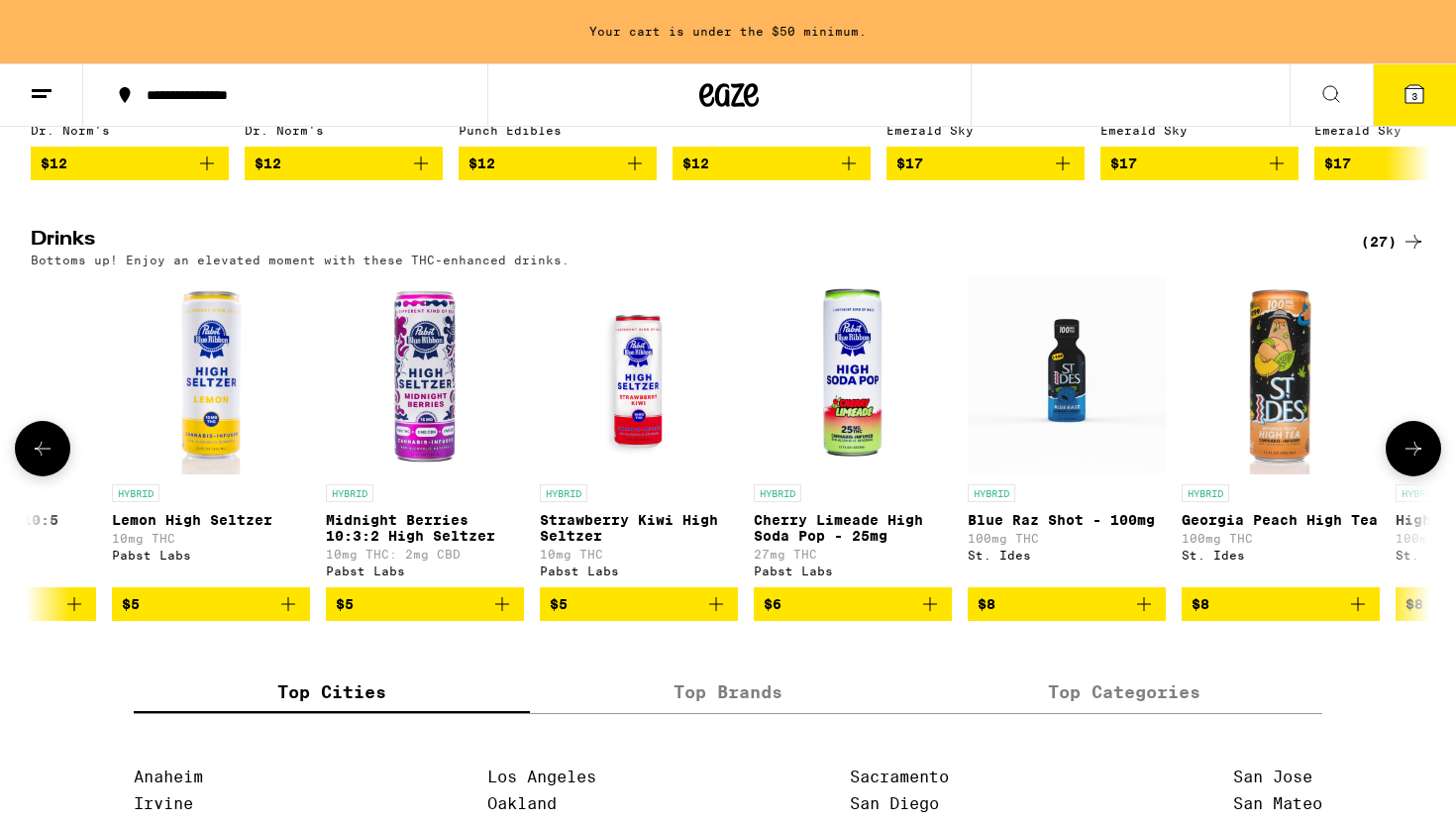 click 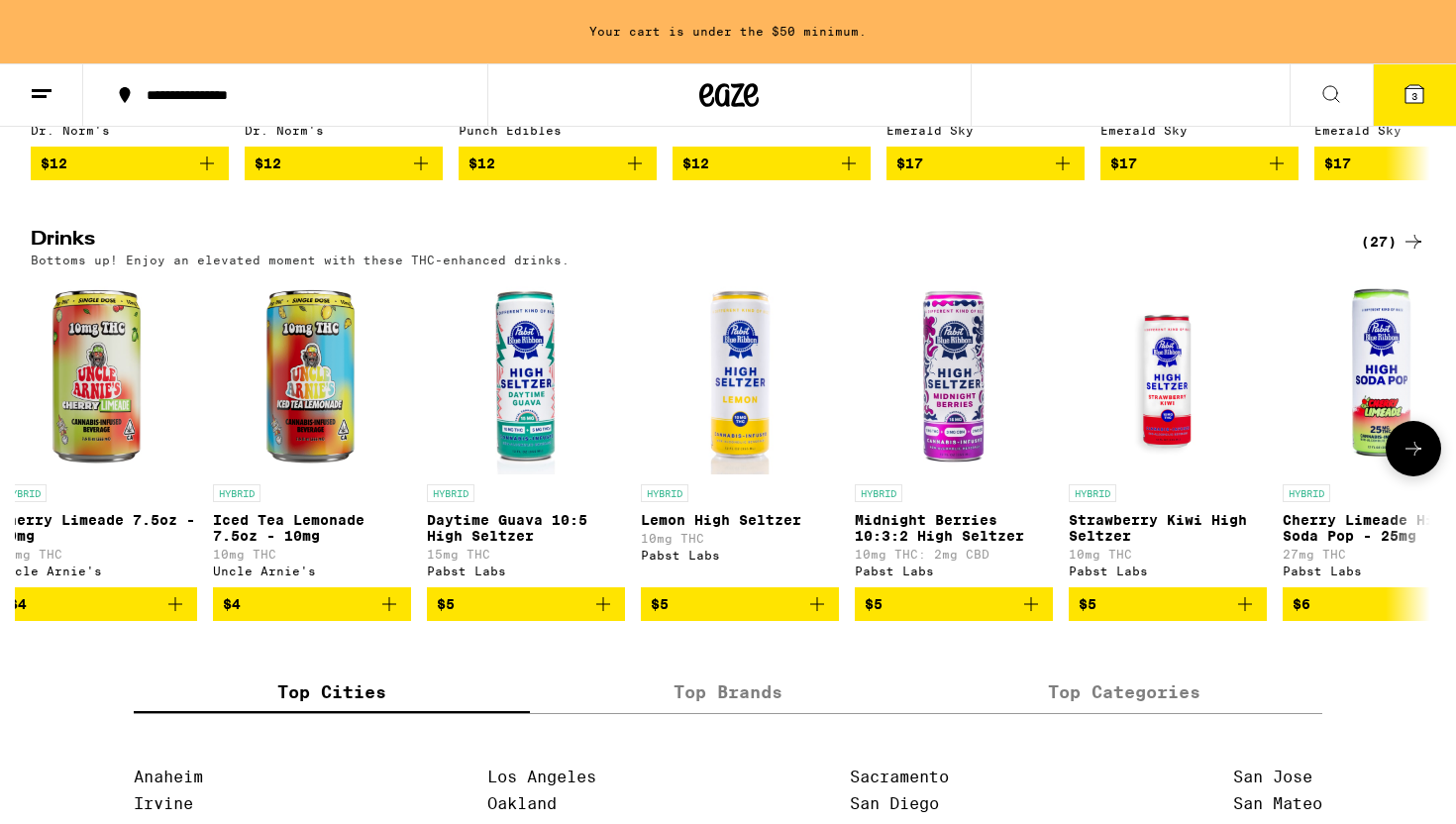 scroll, scrollTop: 0, scrollLeft: 0, axis: both 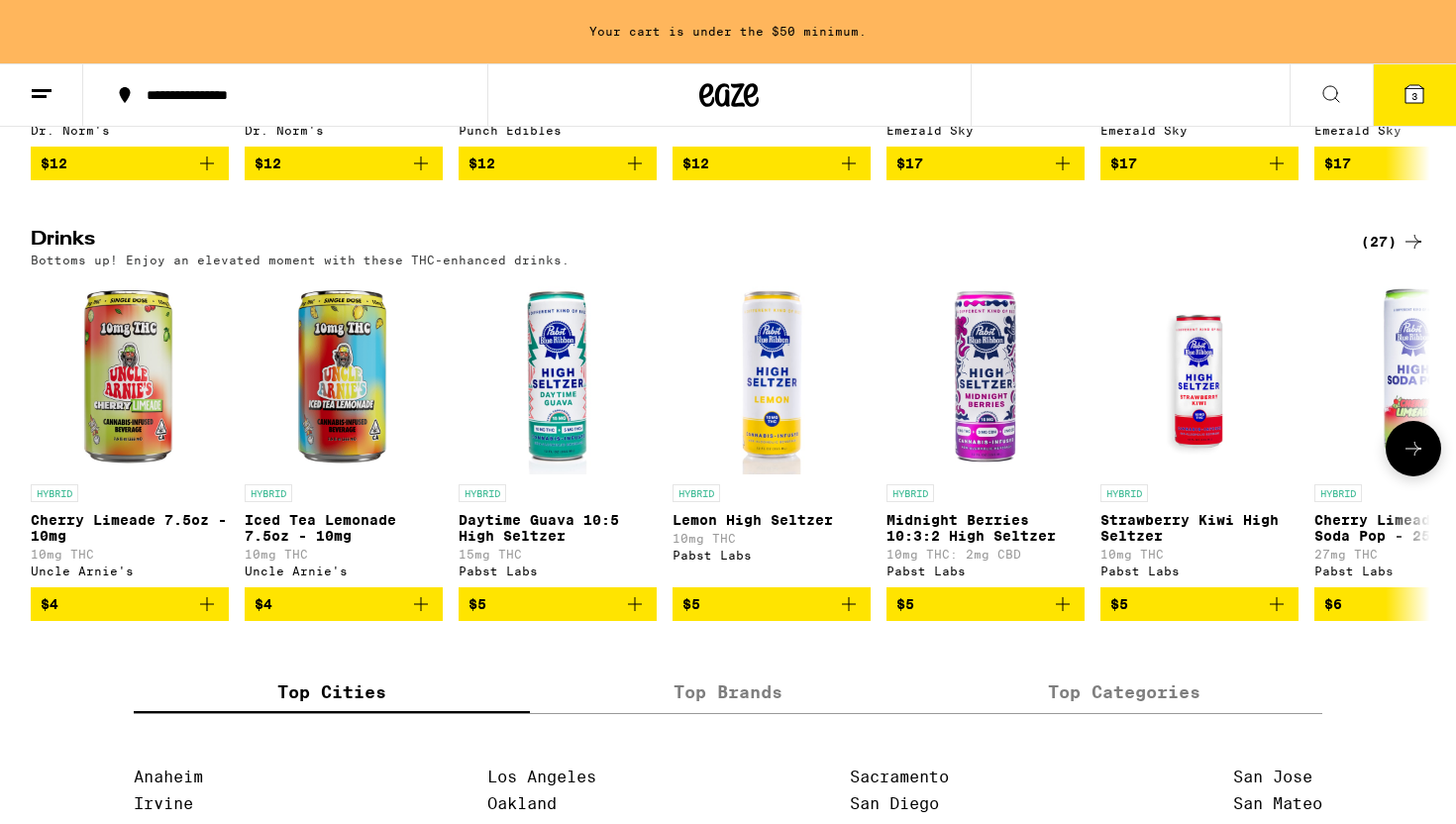 click at bounding box center (43, 449) 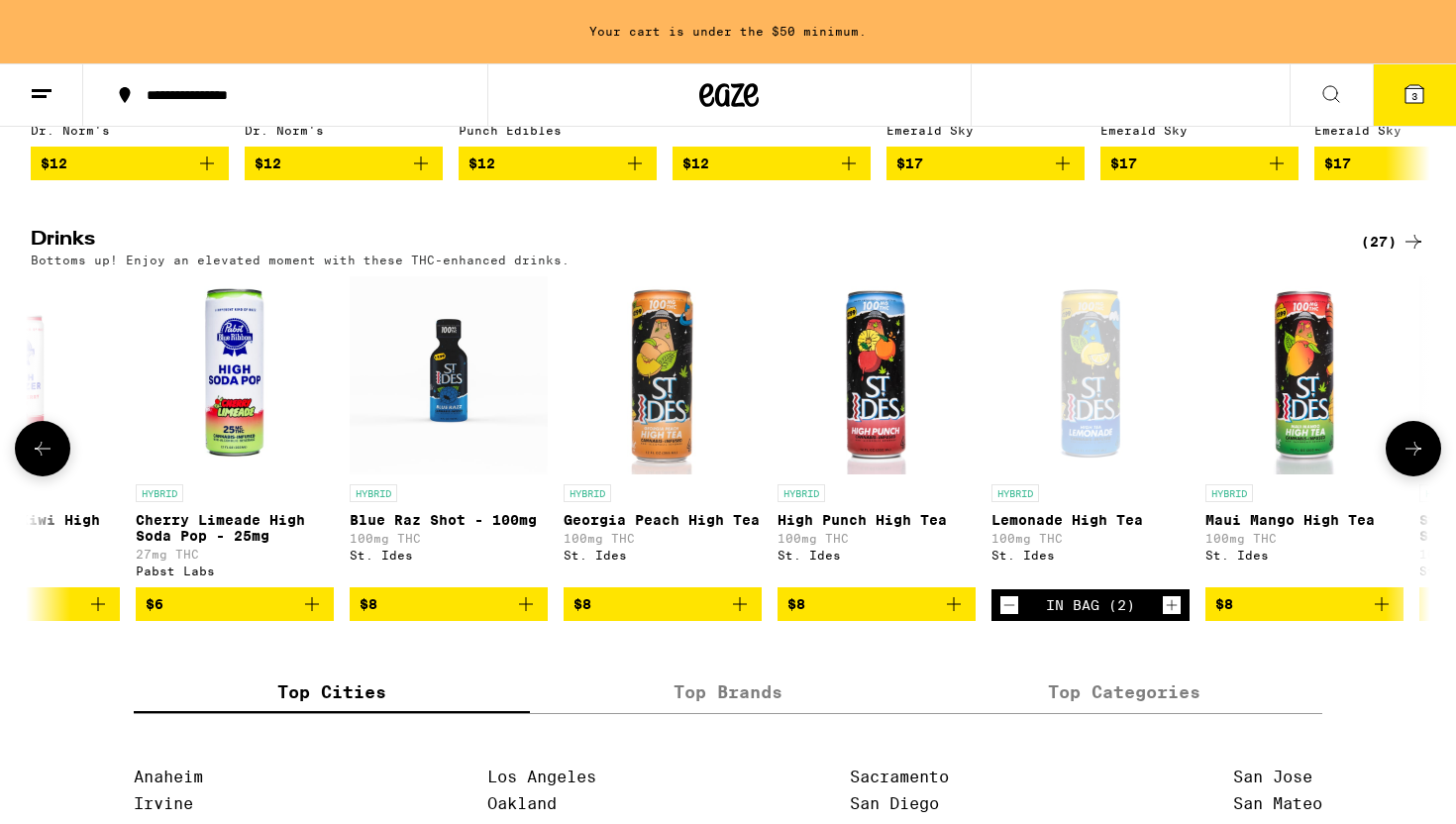 click 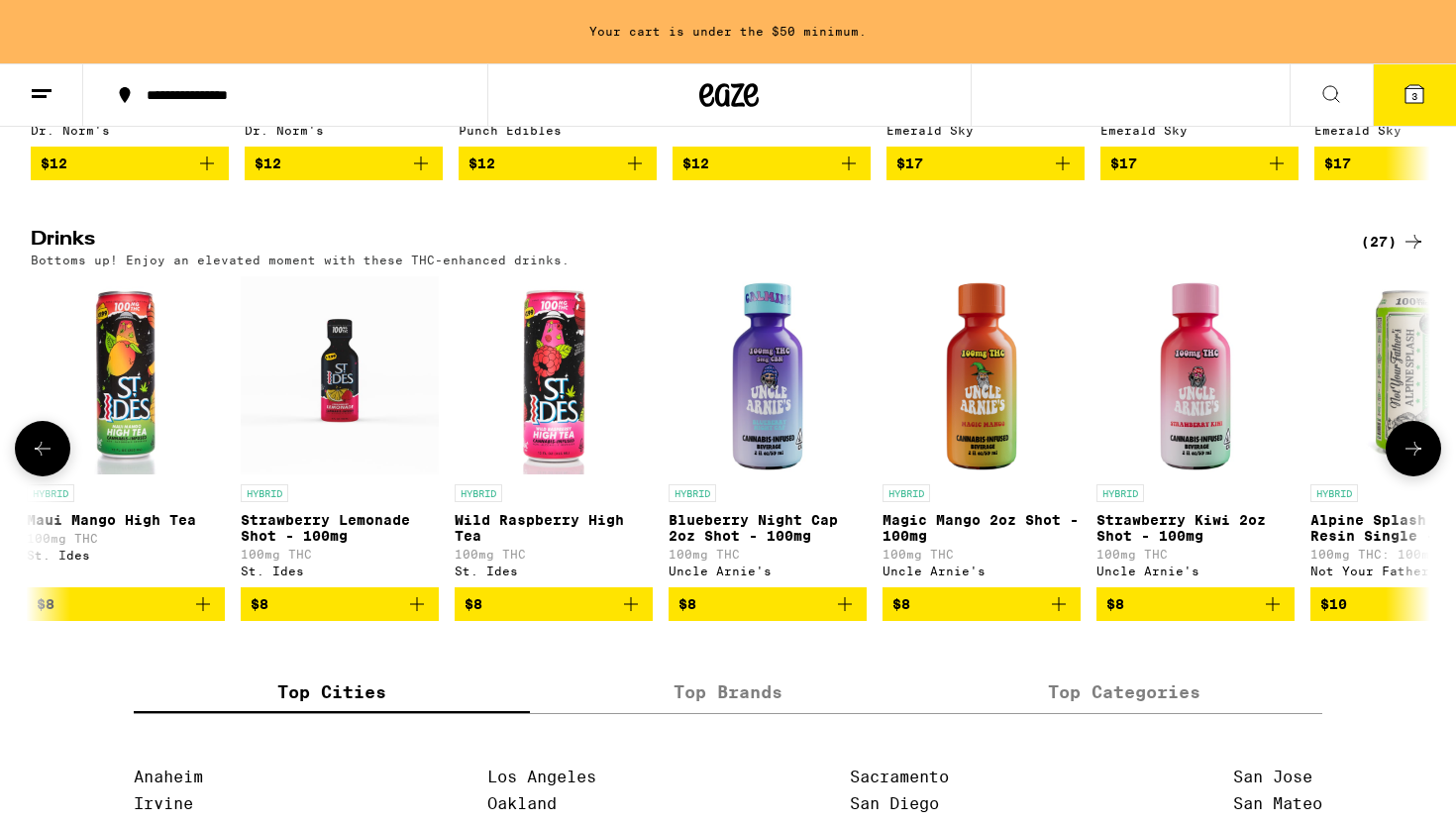 click 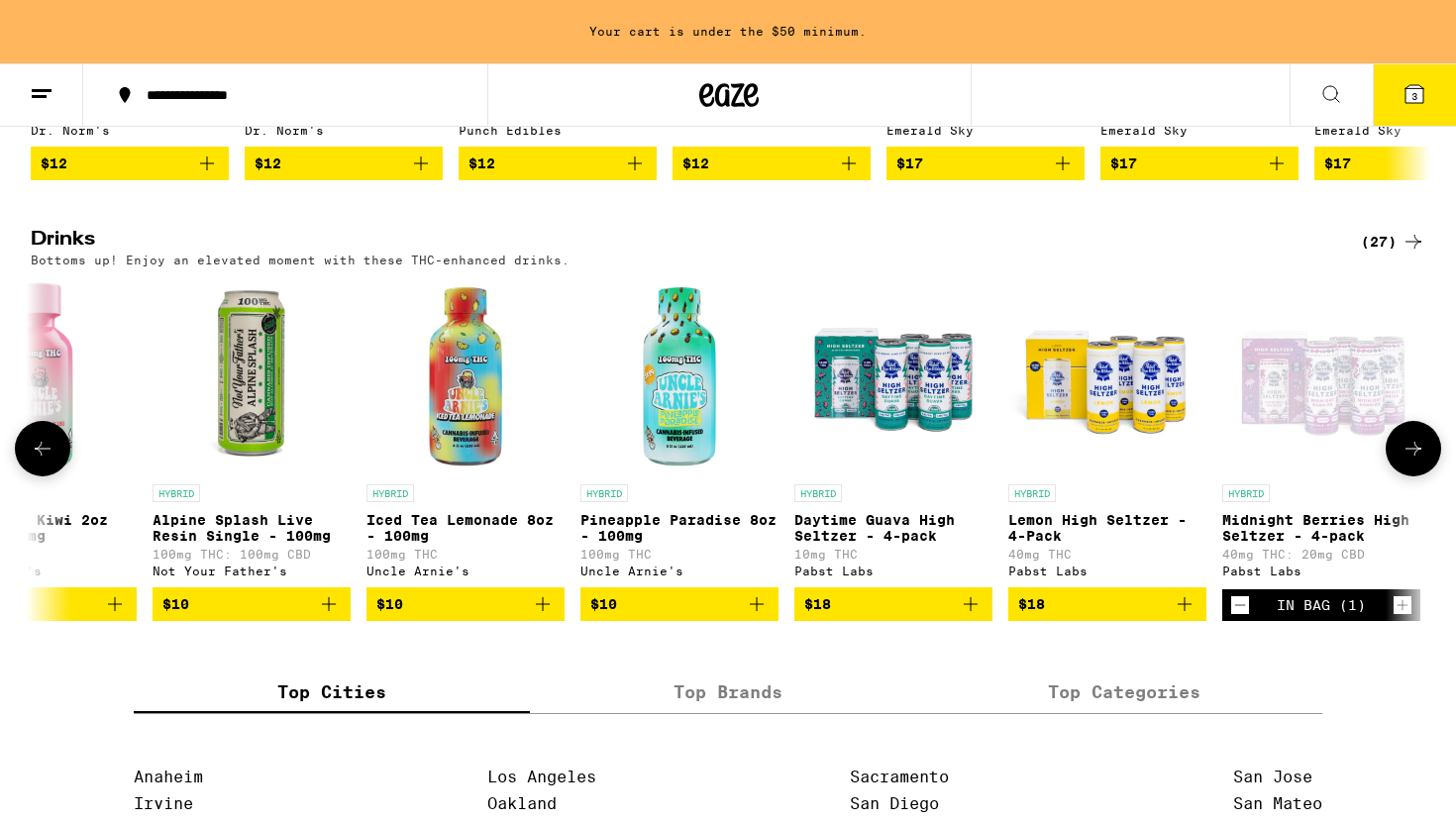 scroll, scrollTop: 0, scrollLeft: 3536, axis: horizontal 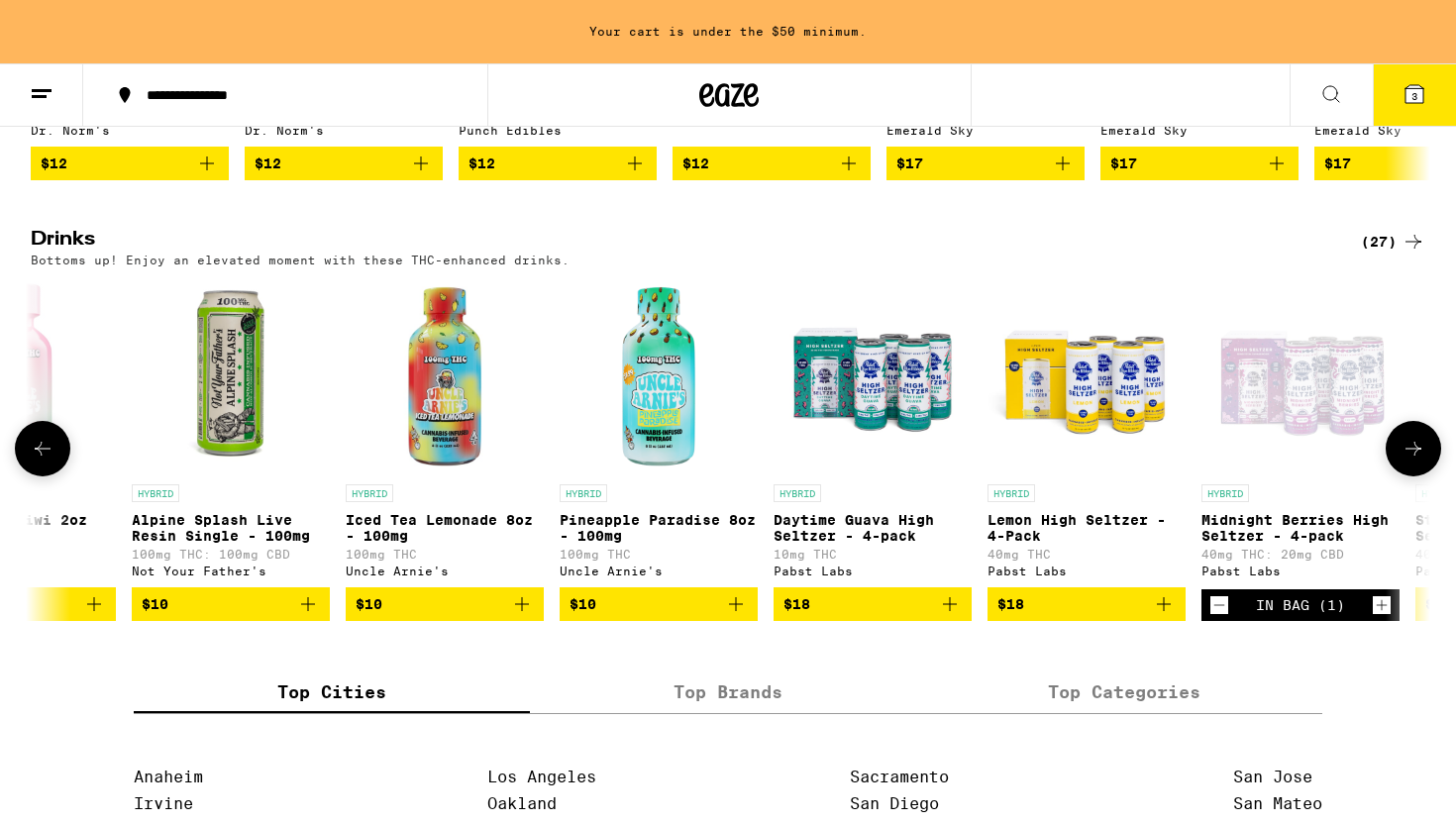 click 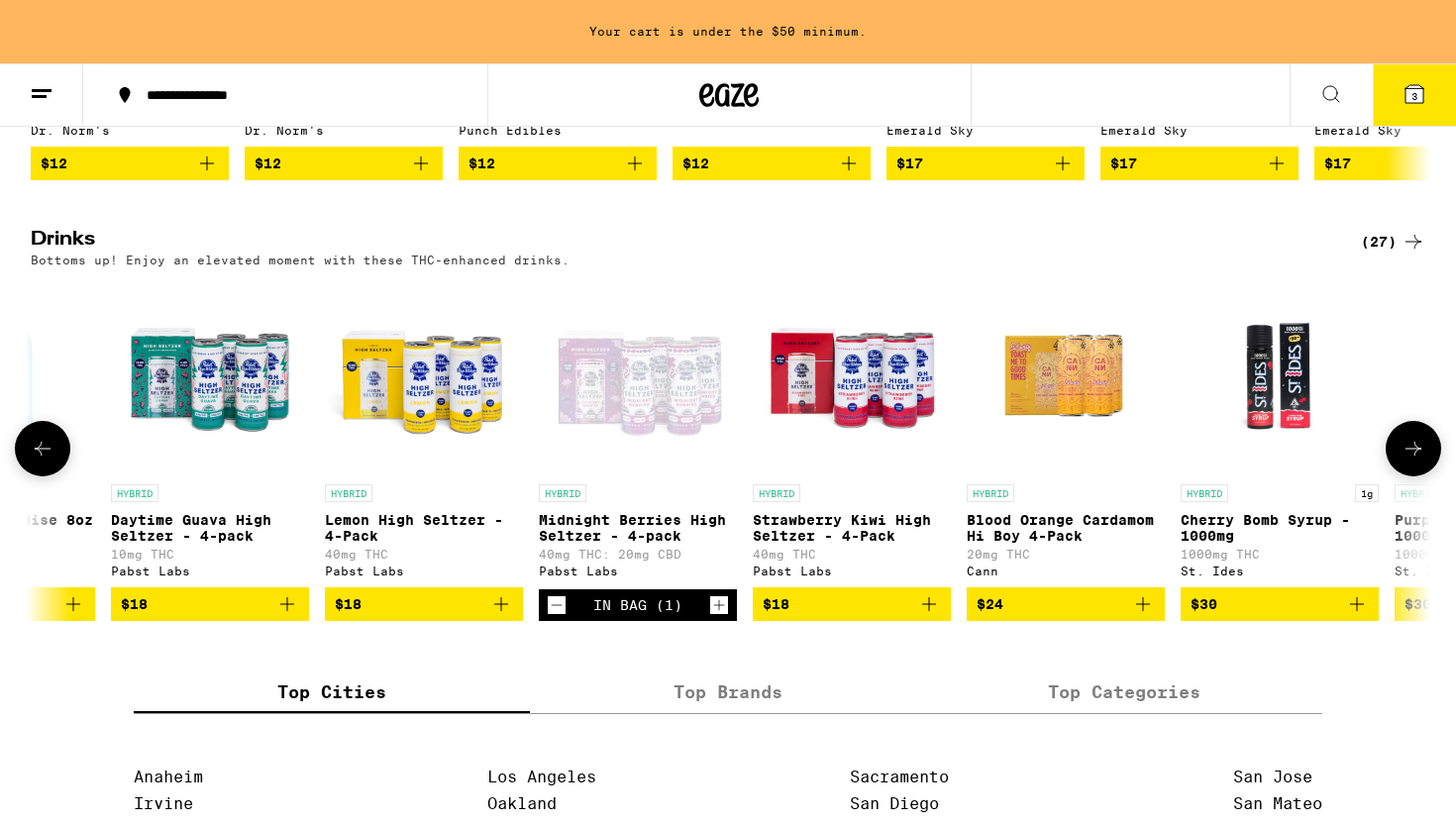 scroll, scrollTop: 0, scrollLeft: 4382, axis: horizontal 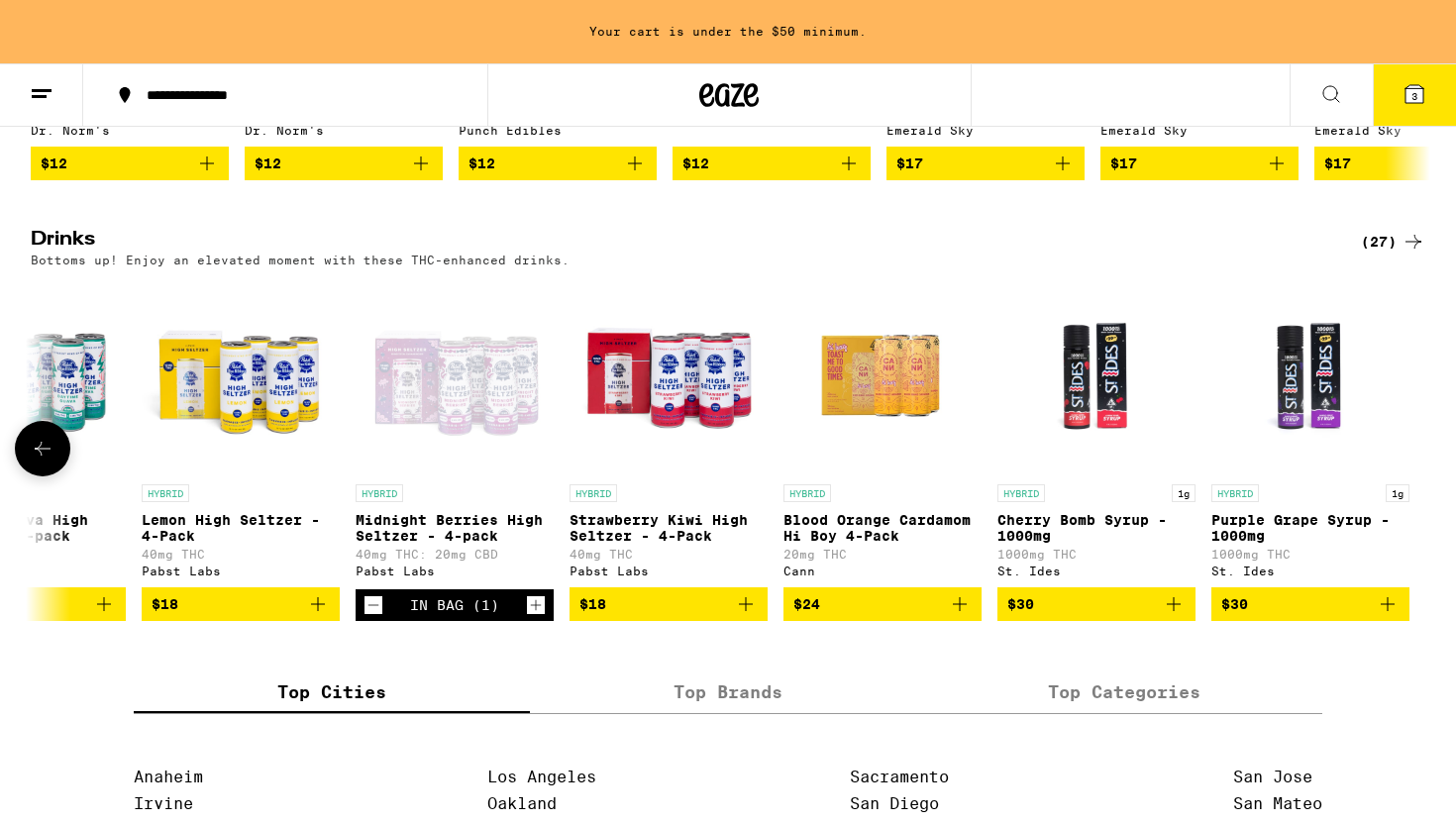 click 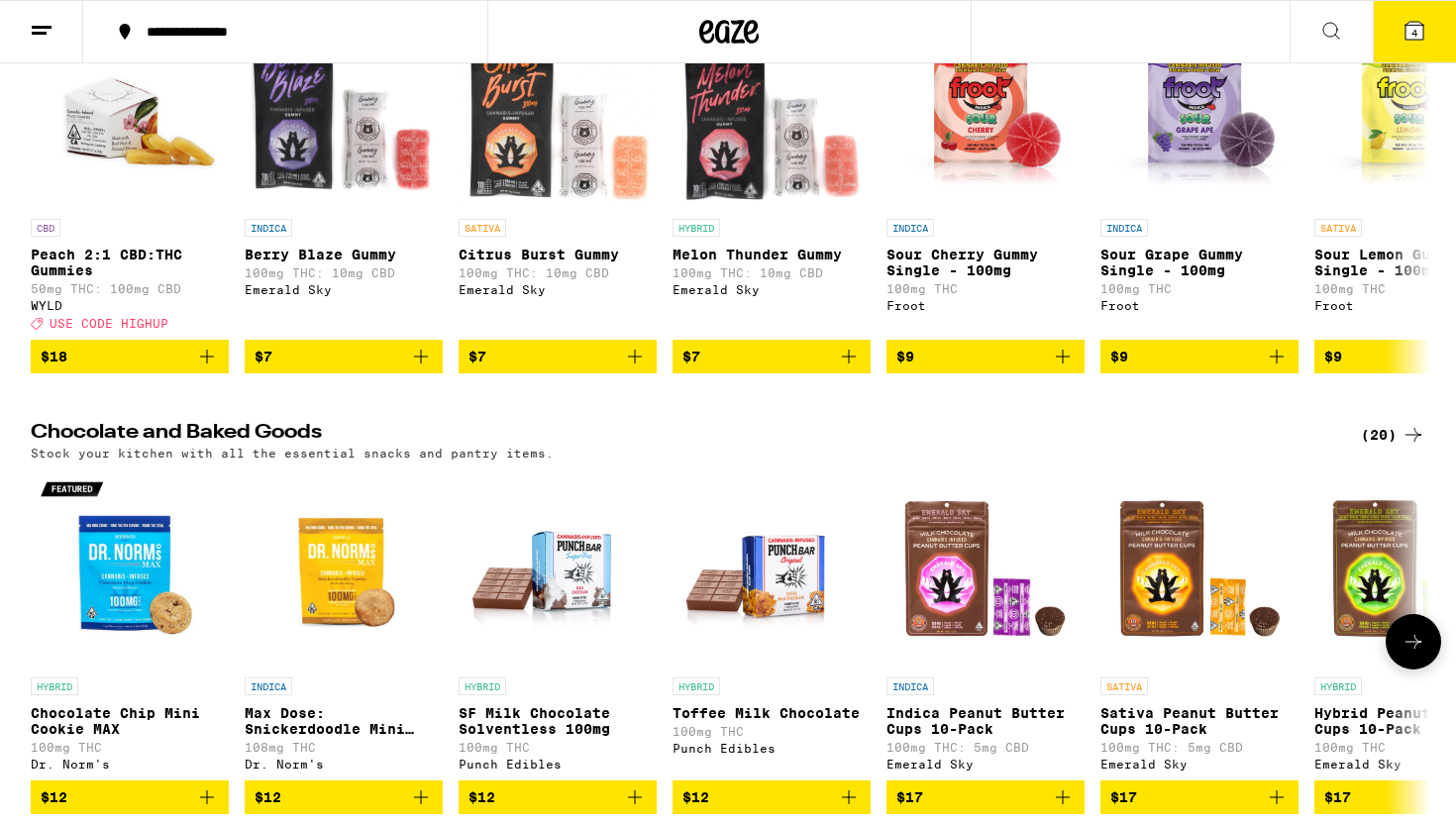 scroll, scrollTop: 0, scrollLeft: 0, axis: both 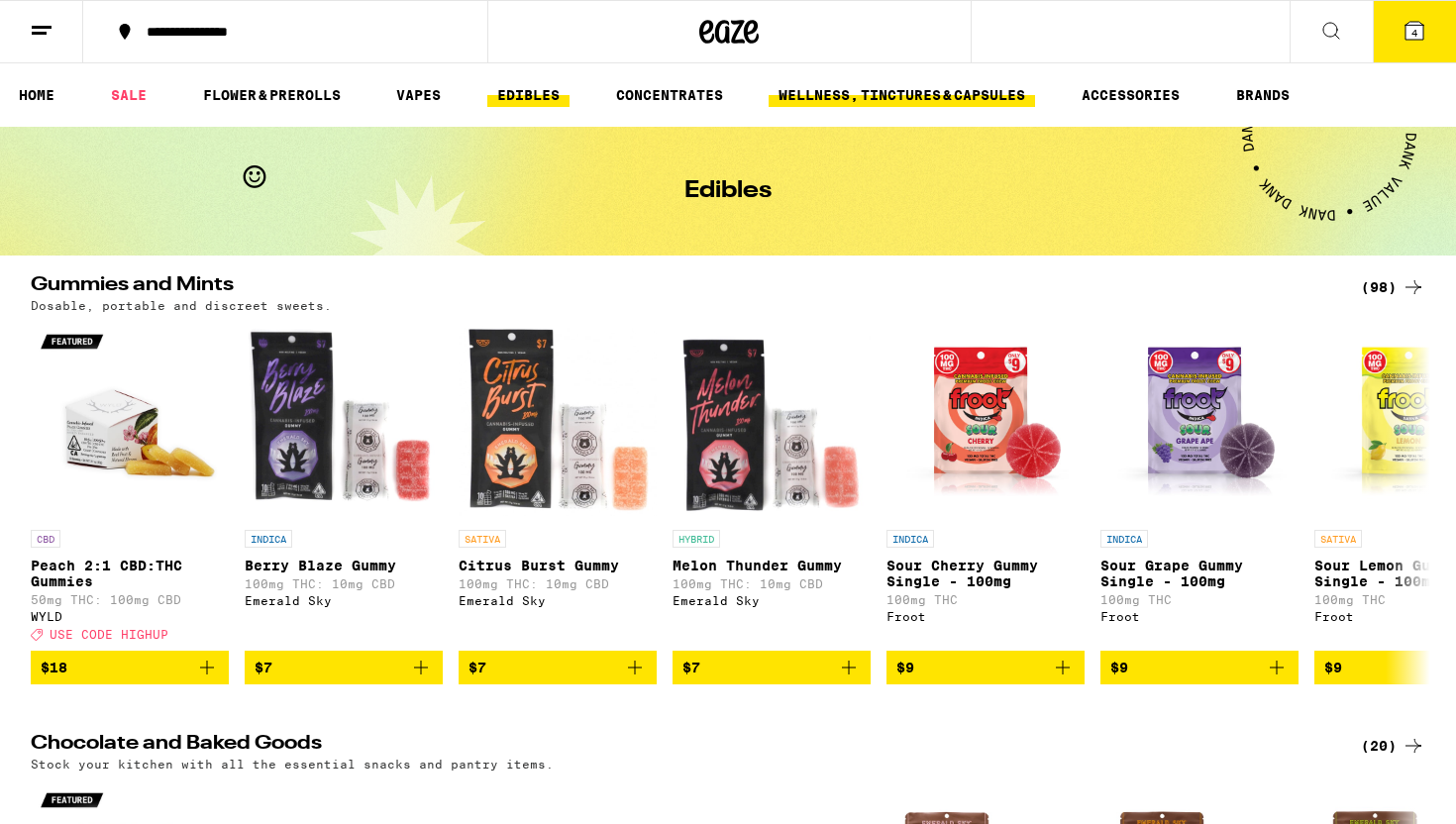 click on "WELLNESS, TINCTURES & CAPSULES" at bounding box center [901, 95] 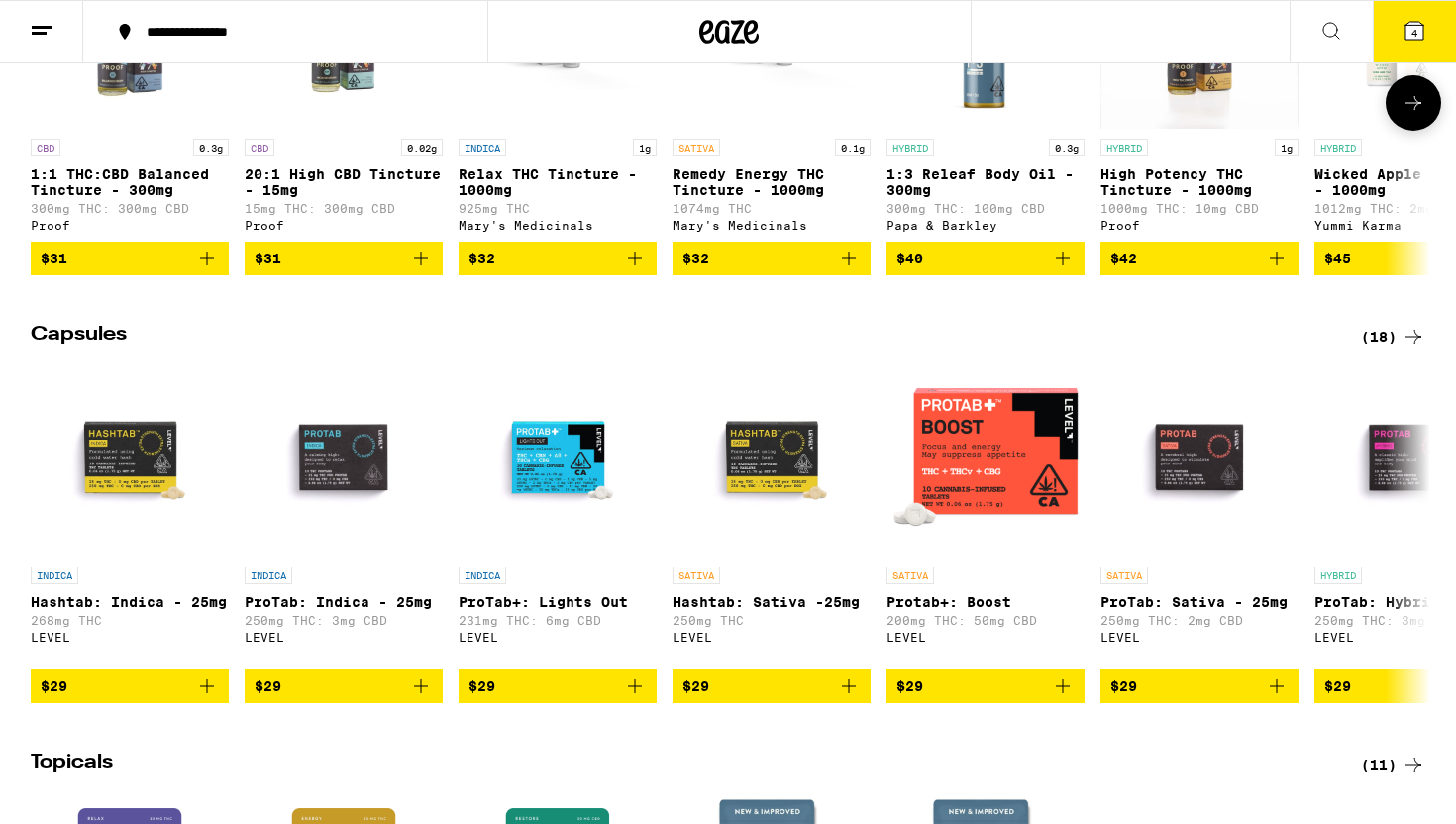 scroll, scrollTop: 842, scrollLeft: 0, axis: vertical 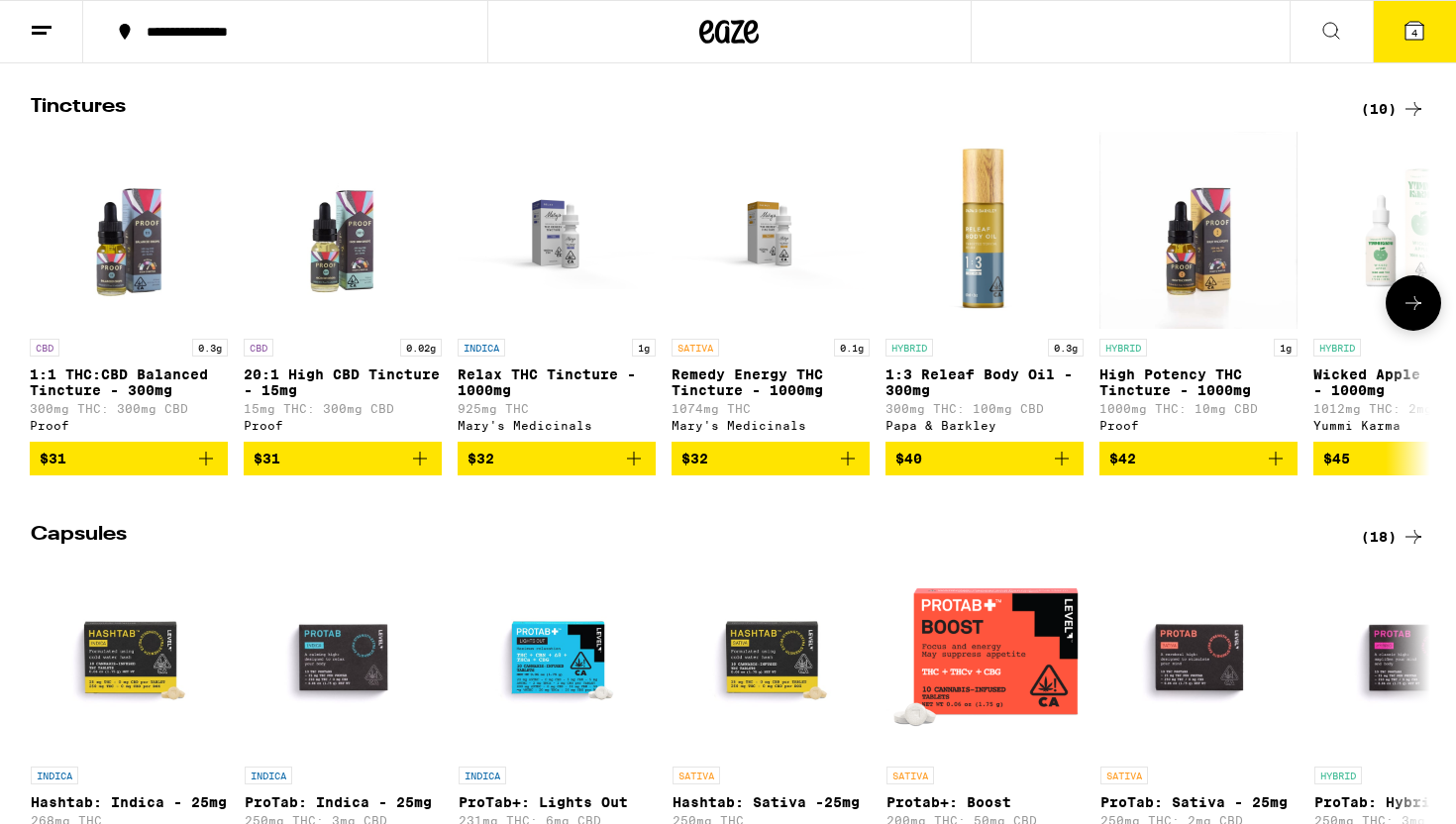 click 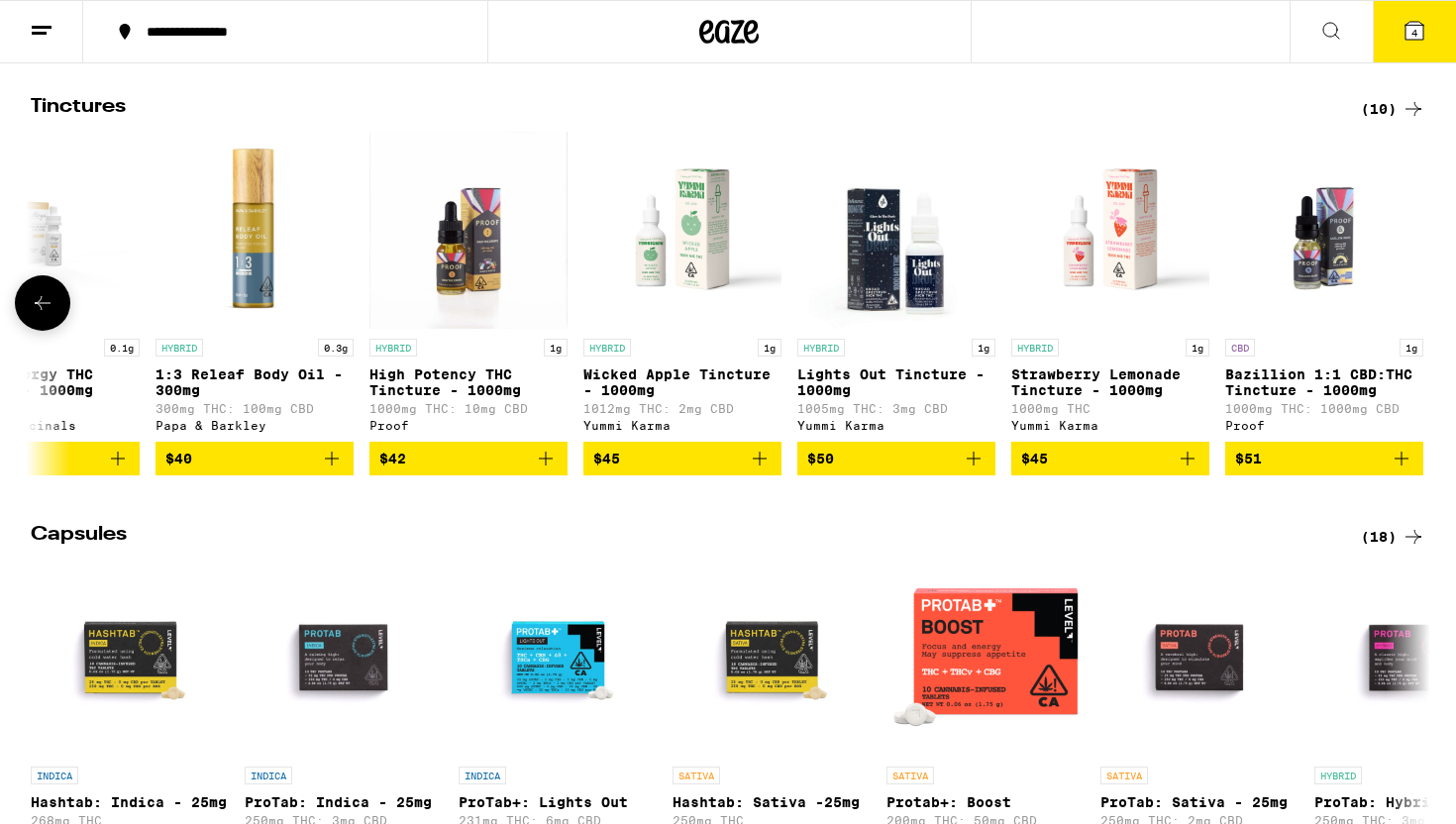 scroll, scrollTop: 0, scrollLeft: 745, axis: horizontal 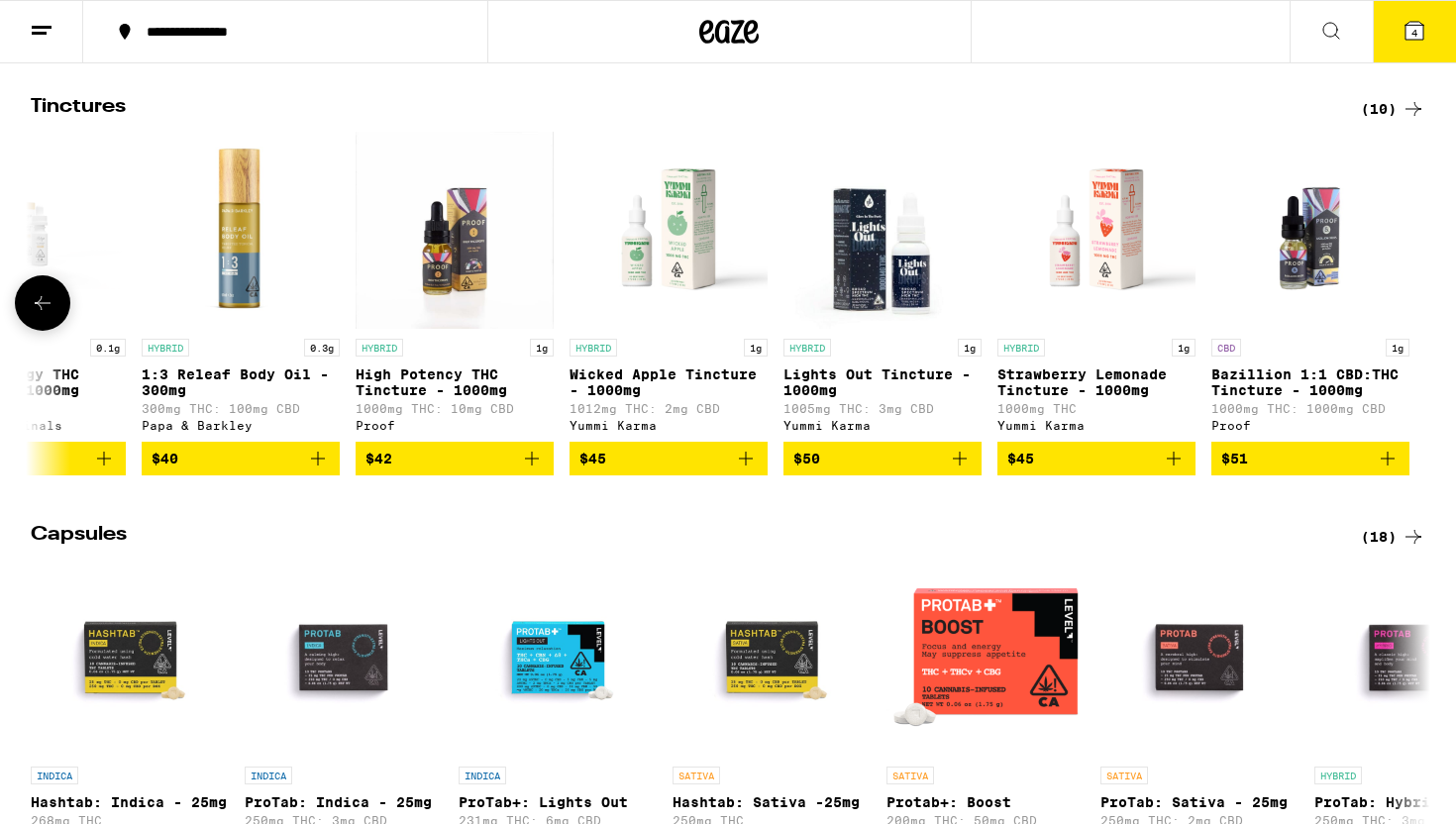 click 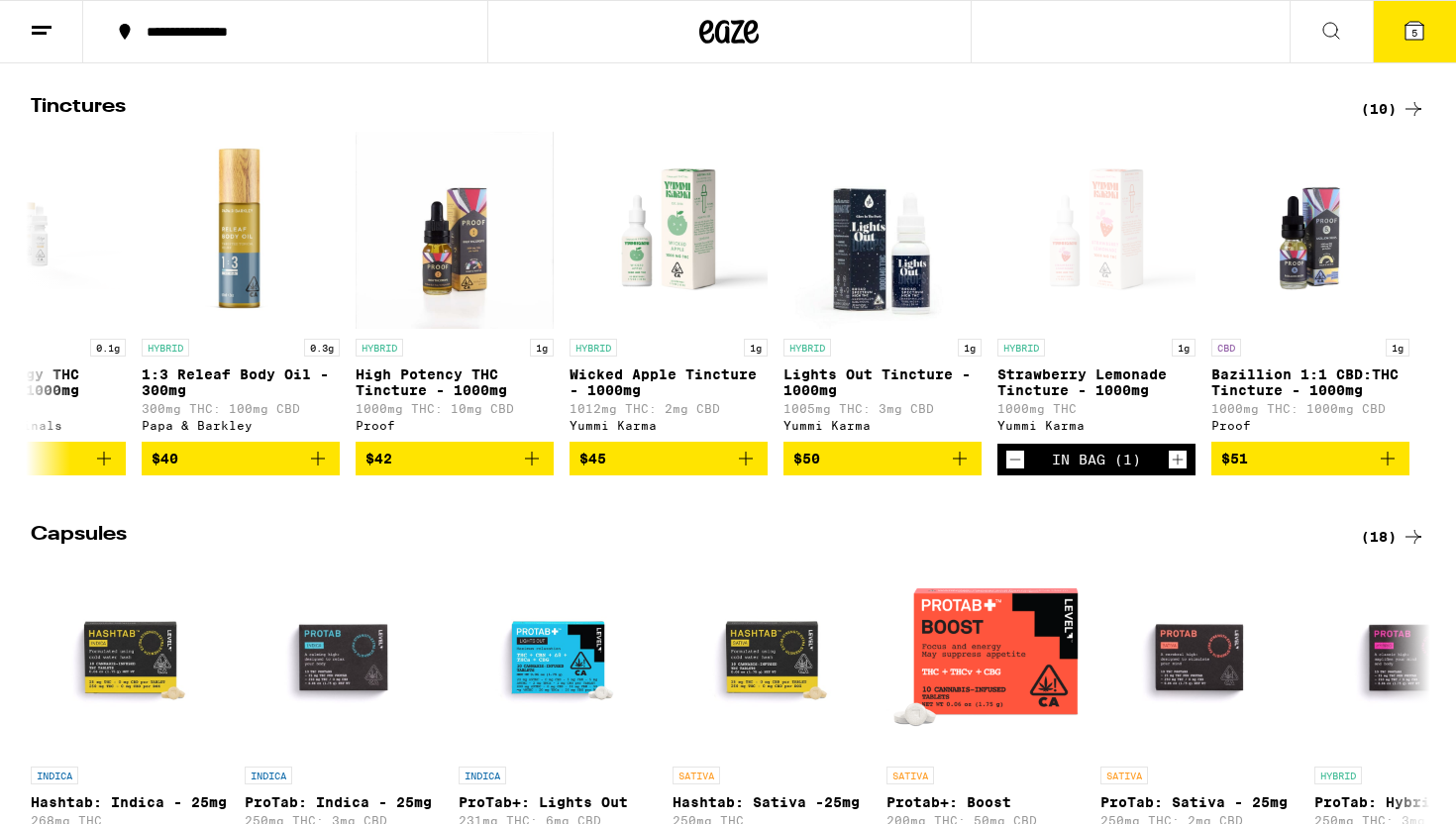 click on "5" at bounding box center (1414, 32) 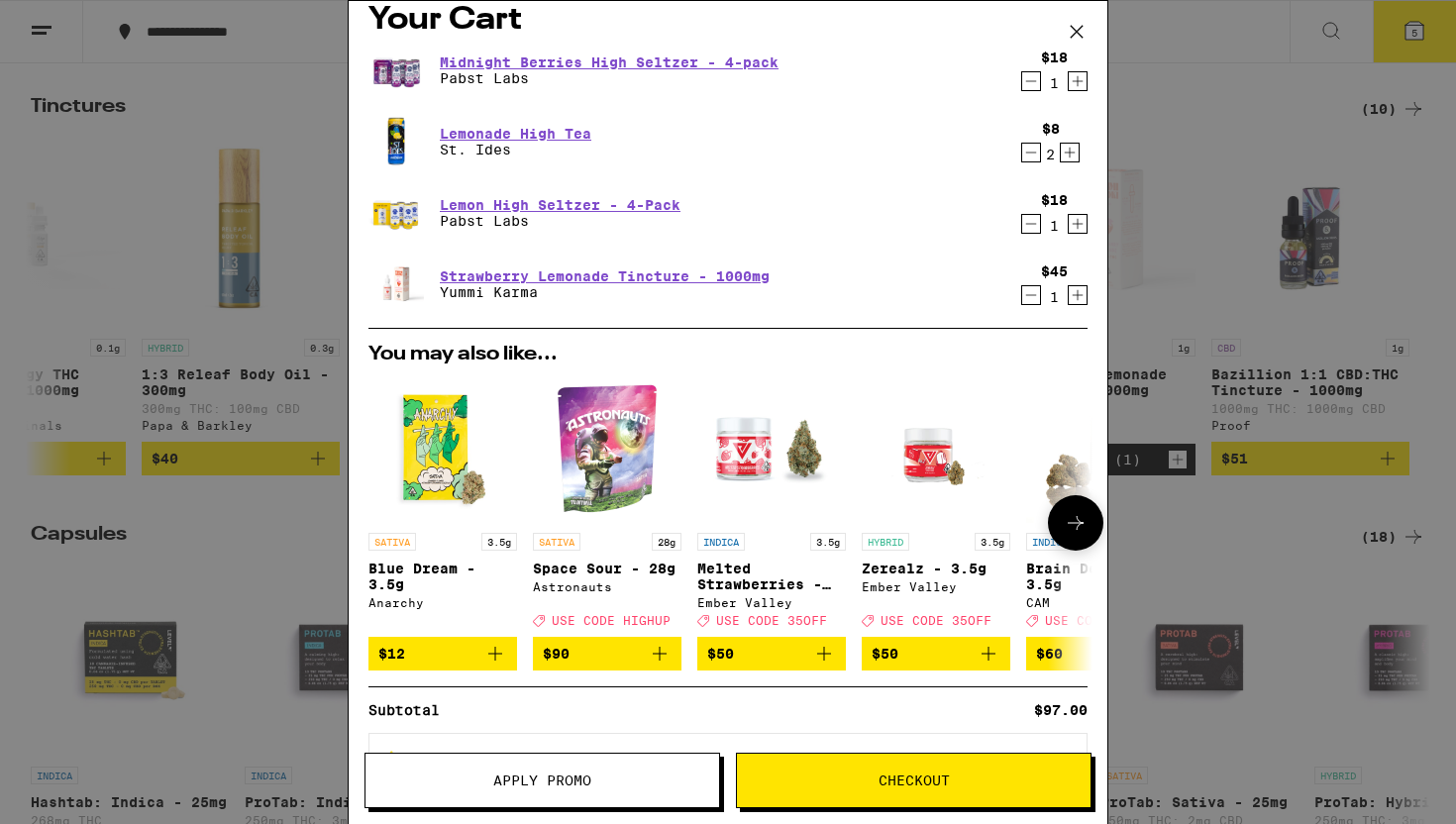 scroll, scrollTop: 47, scrollLeft: 0, axis: vertical 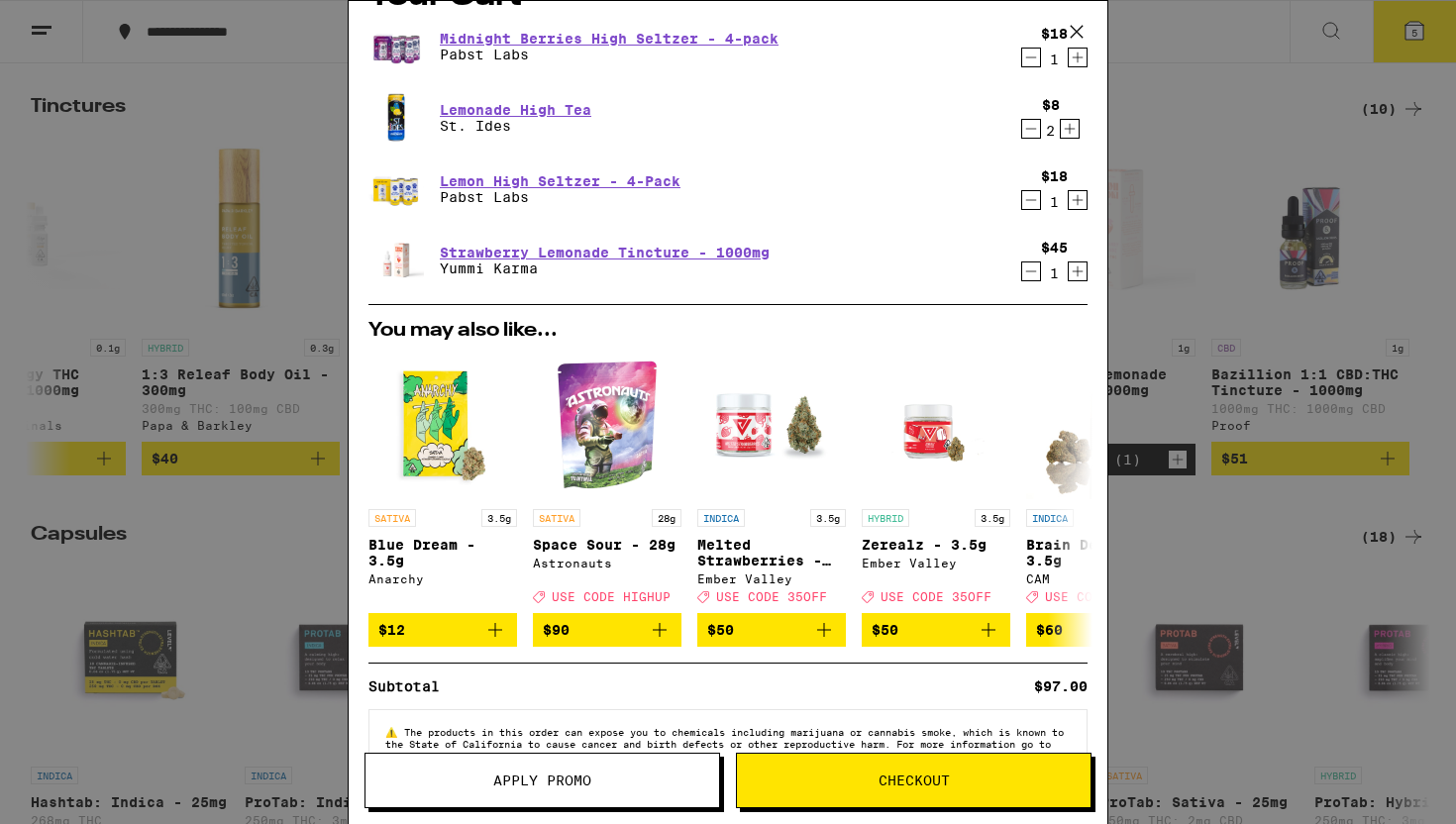 click on "Checkout" at bounding box center (913, 780) 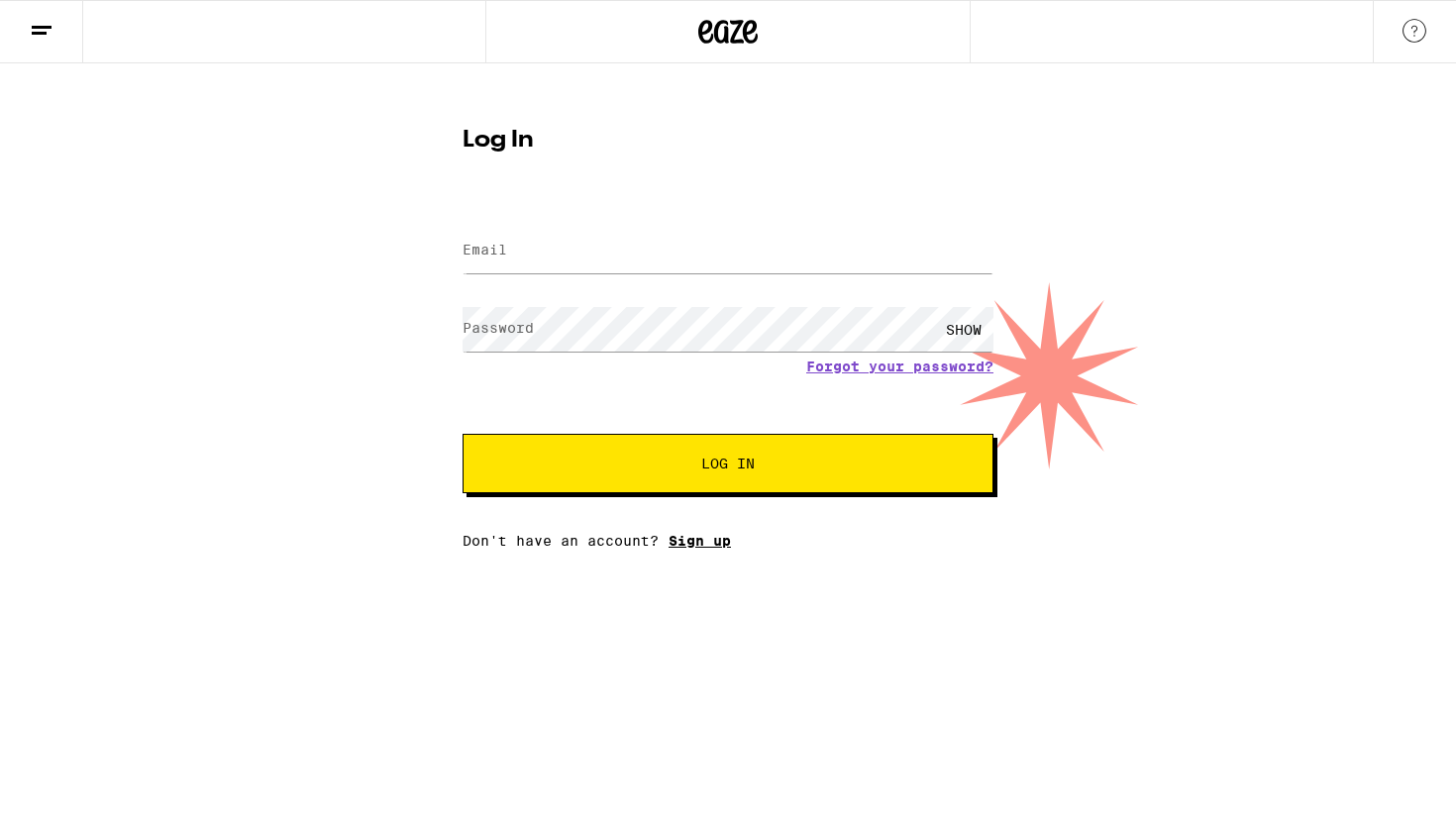 click on "Sign up" at bounding box center [699, 541] 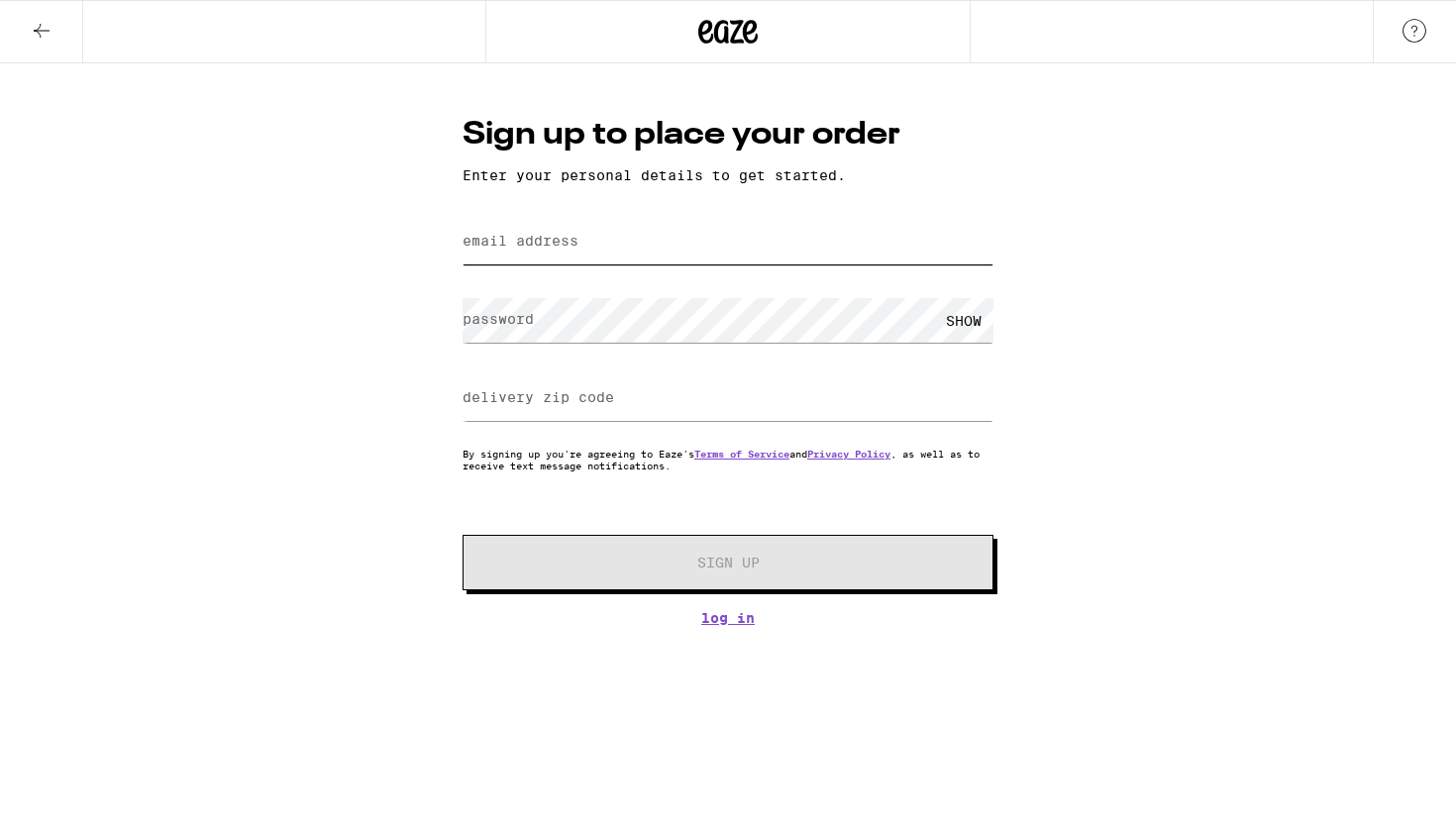 click on "email address" at bounding box center (728, 242) 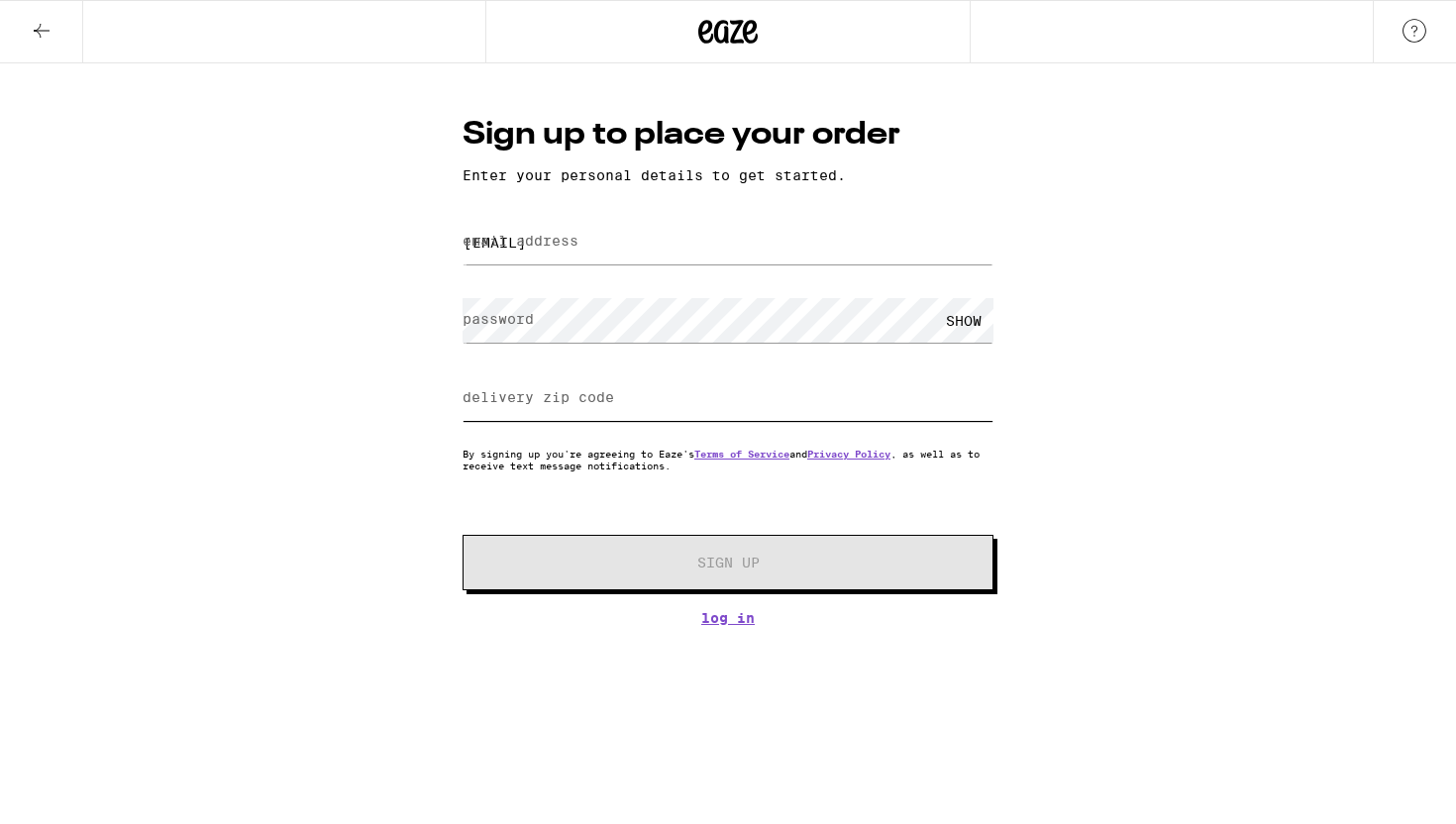 type on "[POSTAL_CODE]" 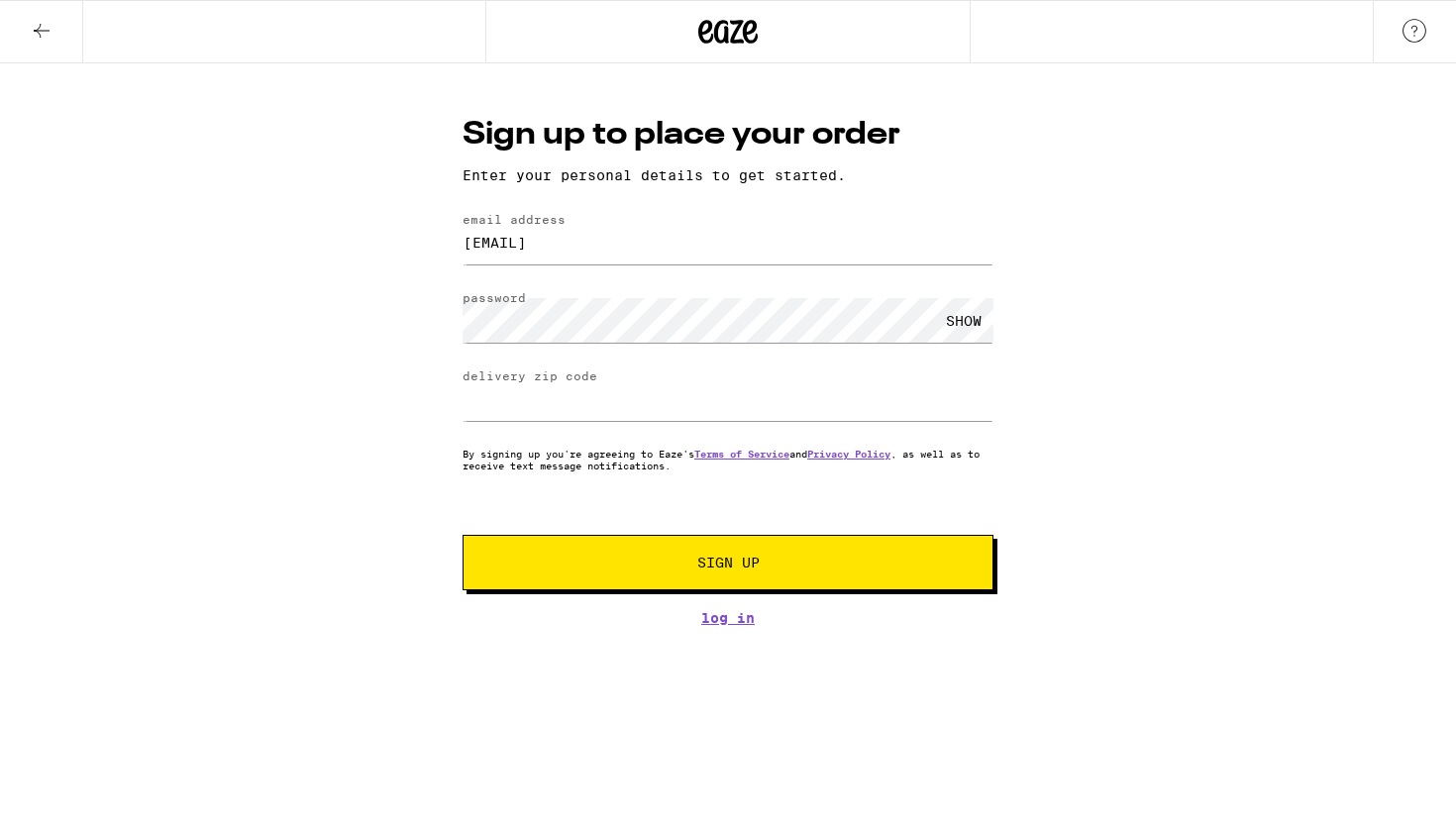 click on "Sign Up" at bounding box center (728, 563) 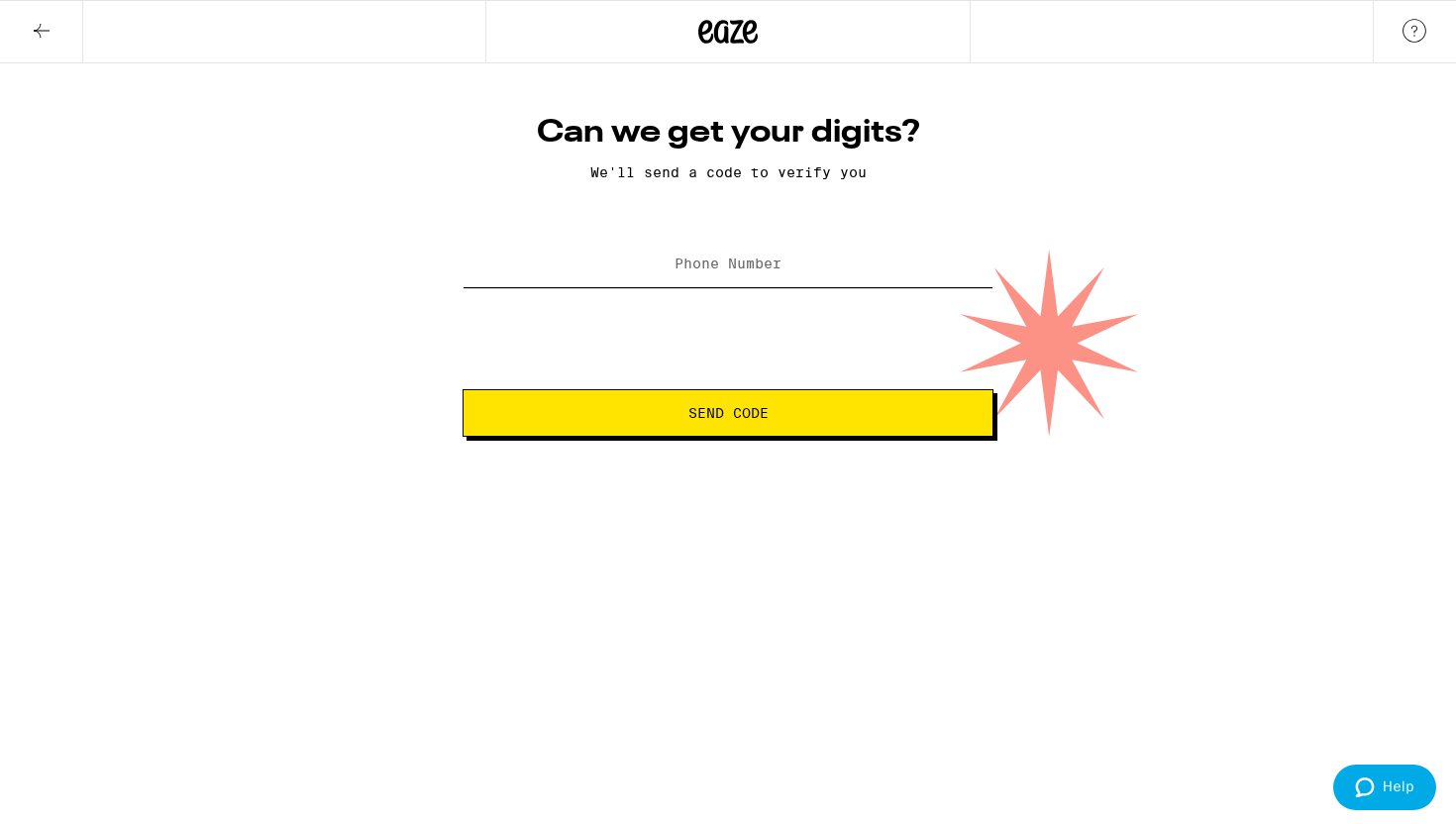 click on "Phone Number" at bounding box center [728, 264] 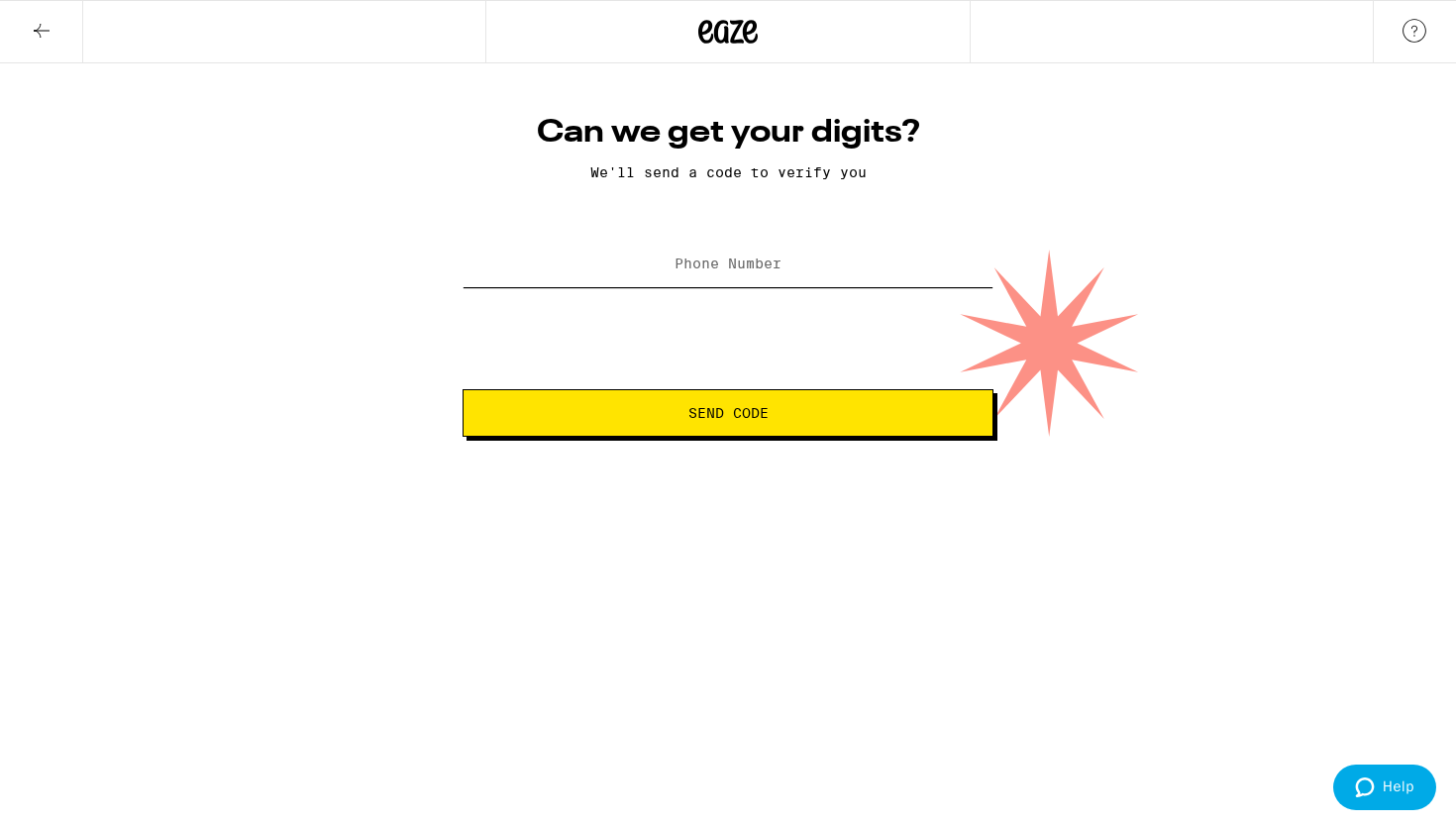 type on "[PHONE]" 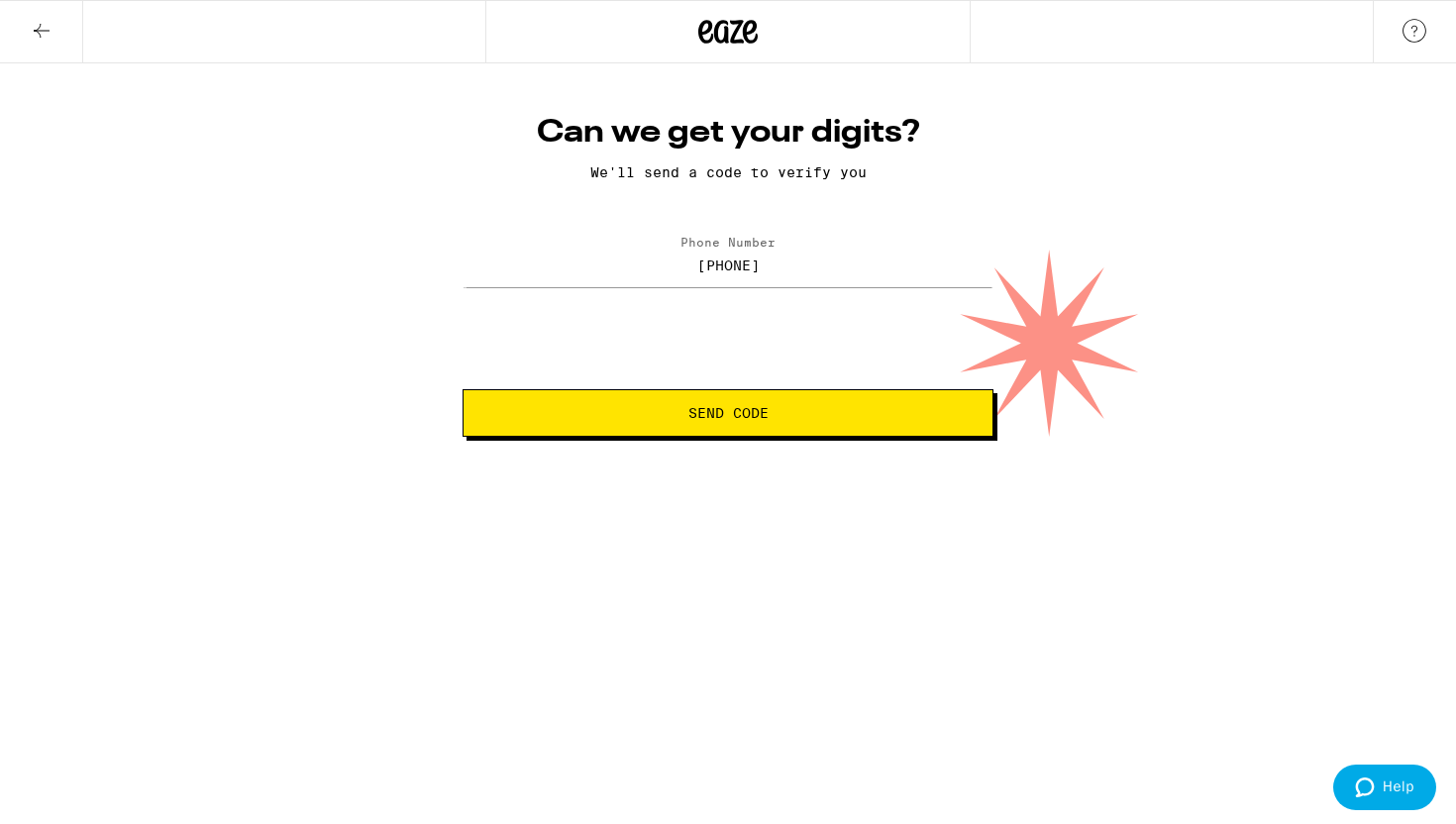 click on "Send Code" at bounding box center (728, 413) 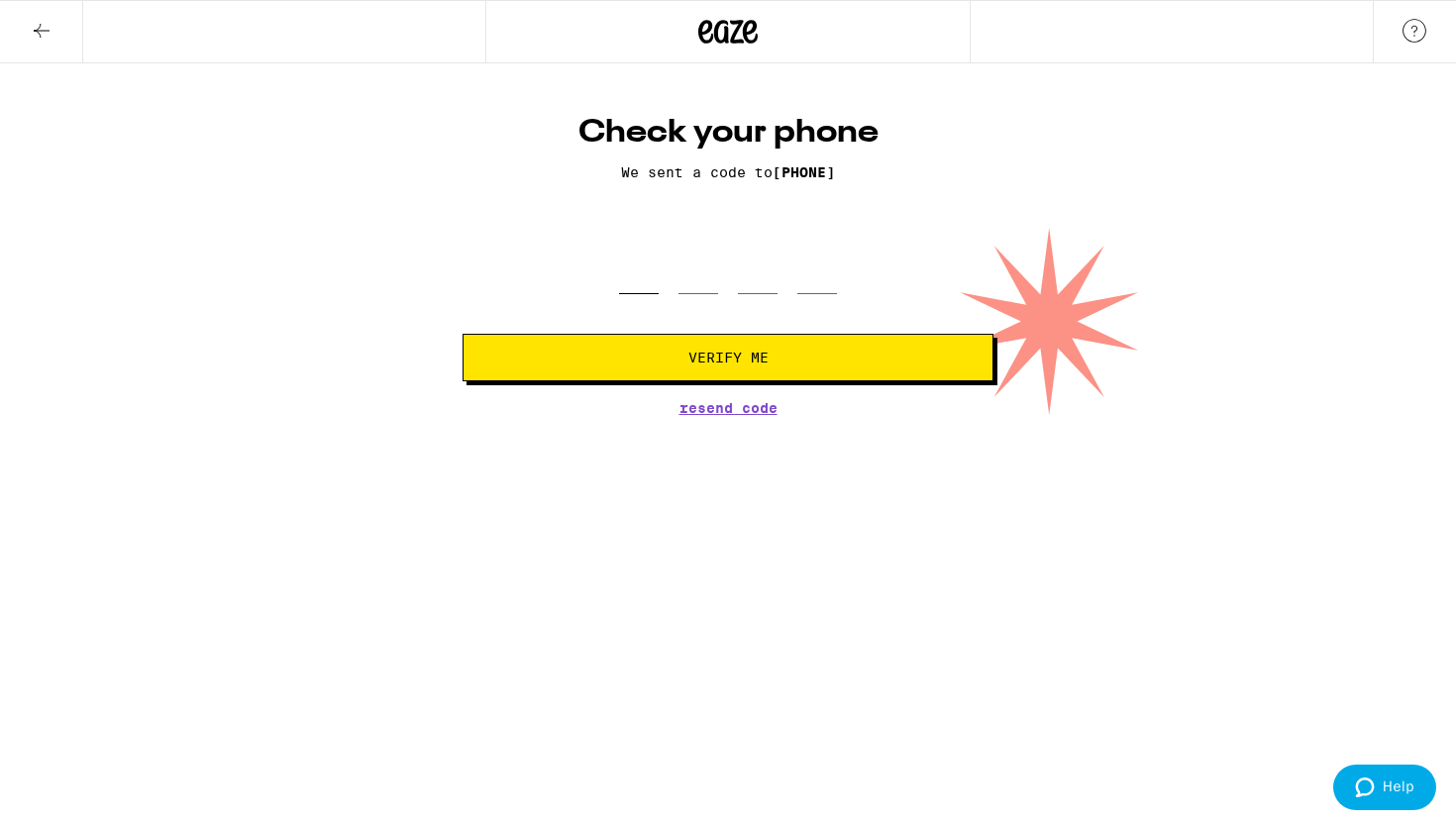 click at bounding box center (639, 264) 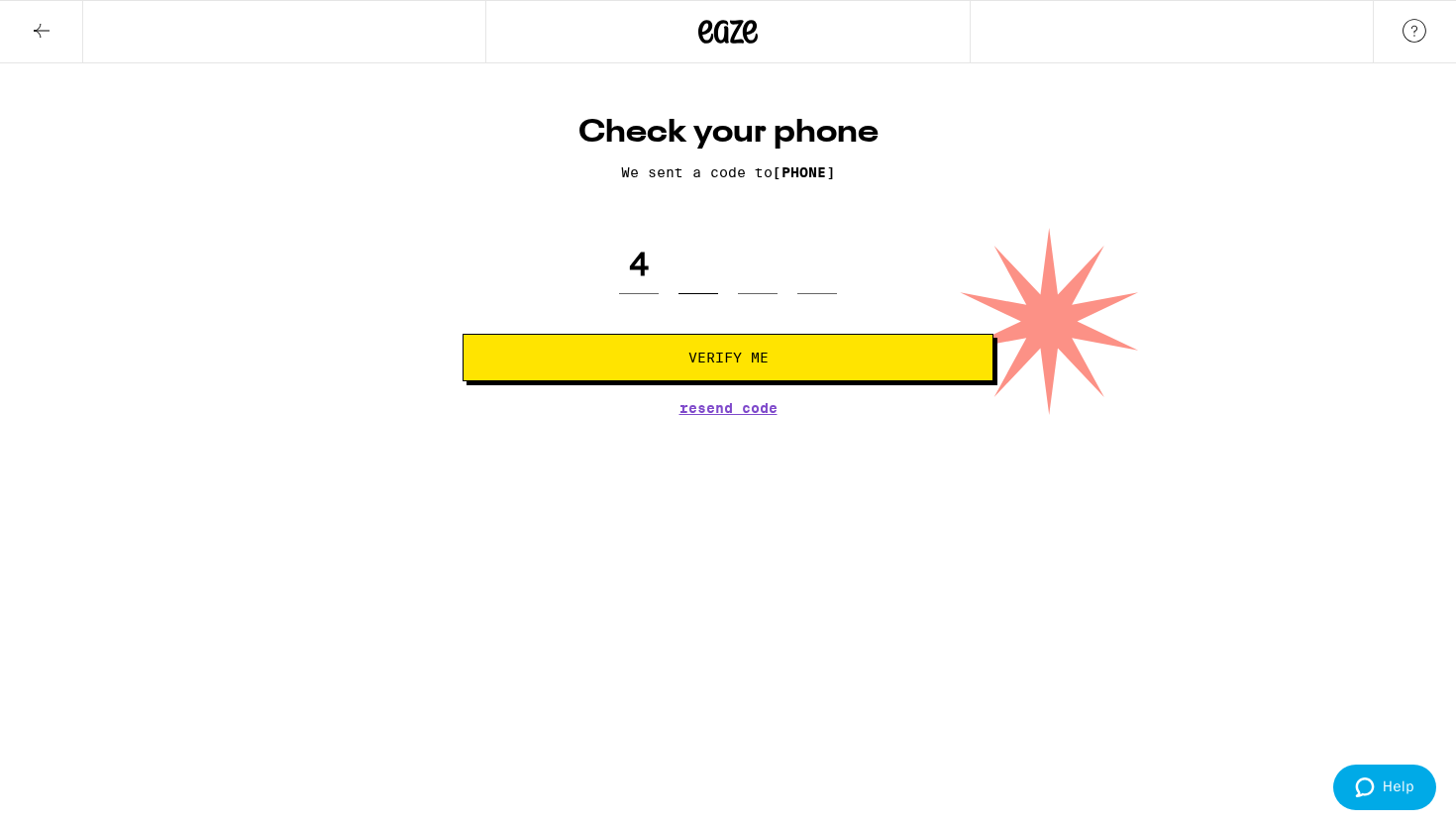 type on "0" 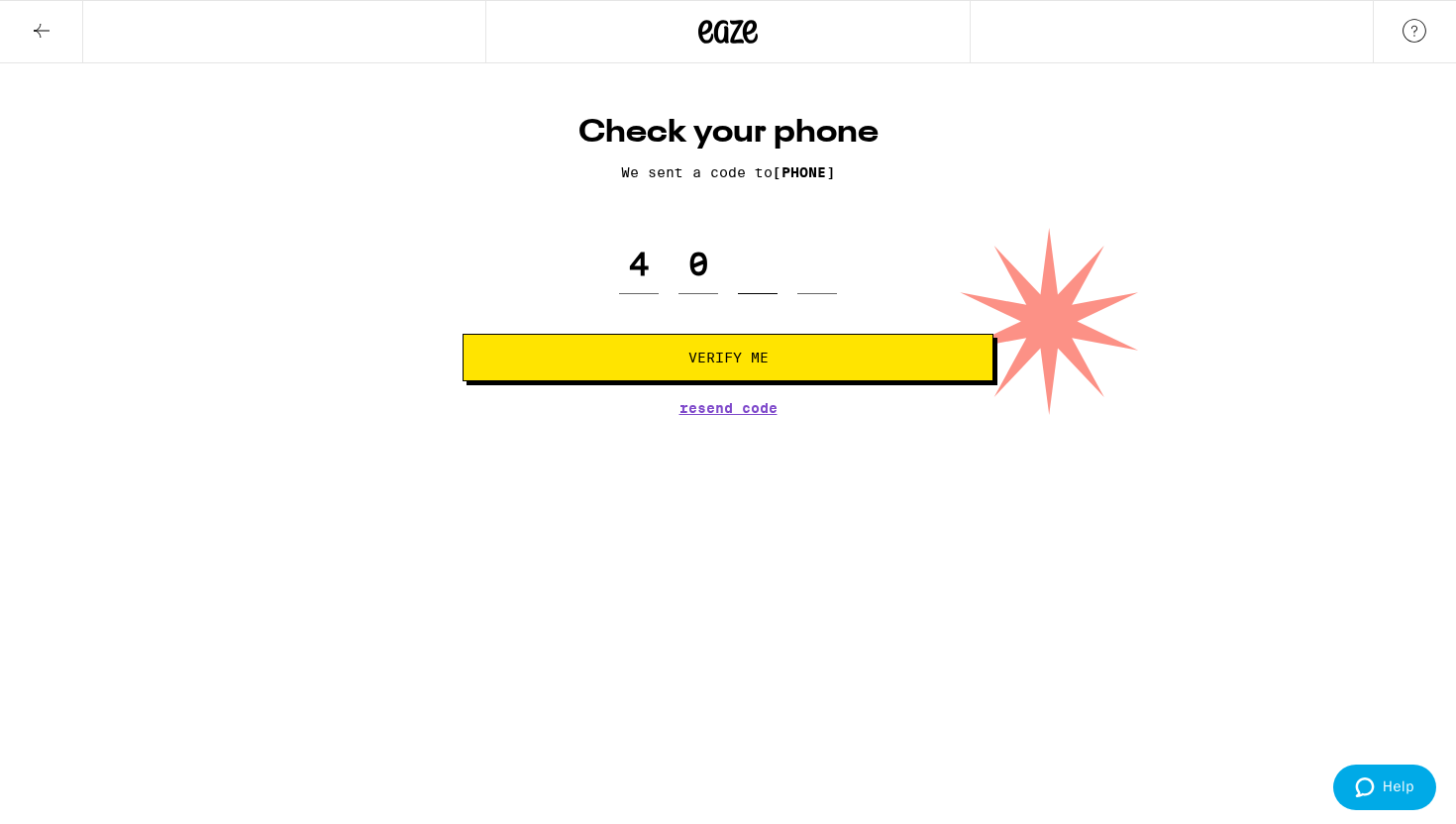 type on "9" 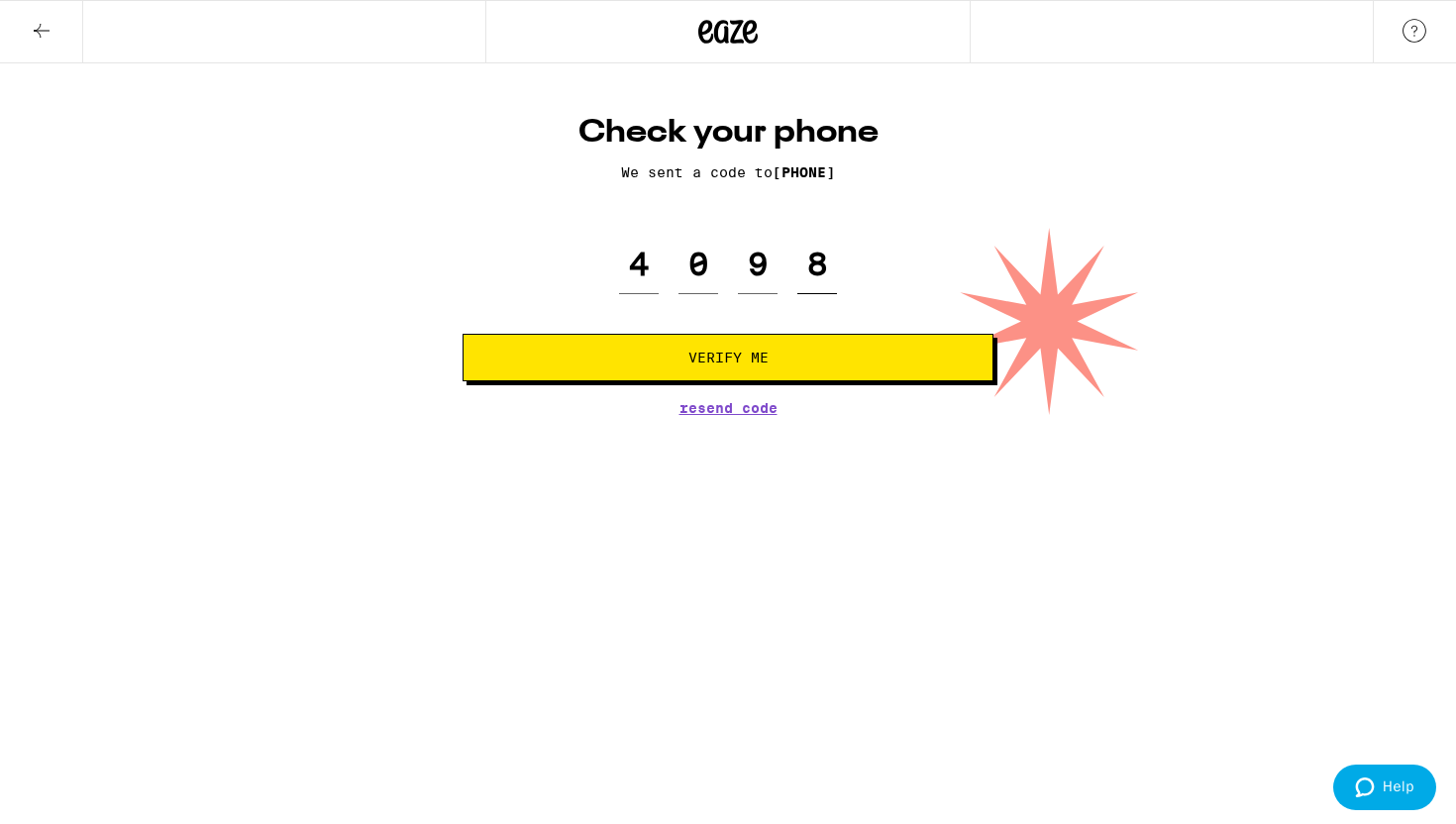 type on "8" 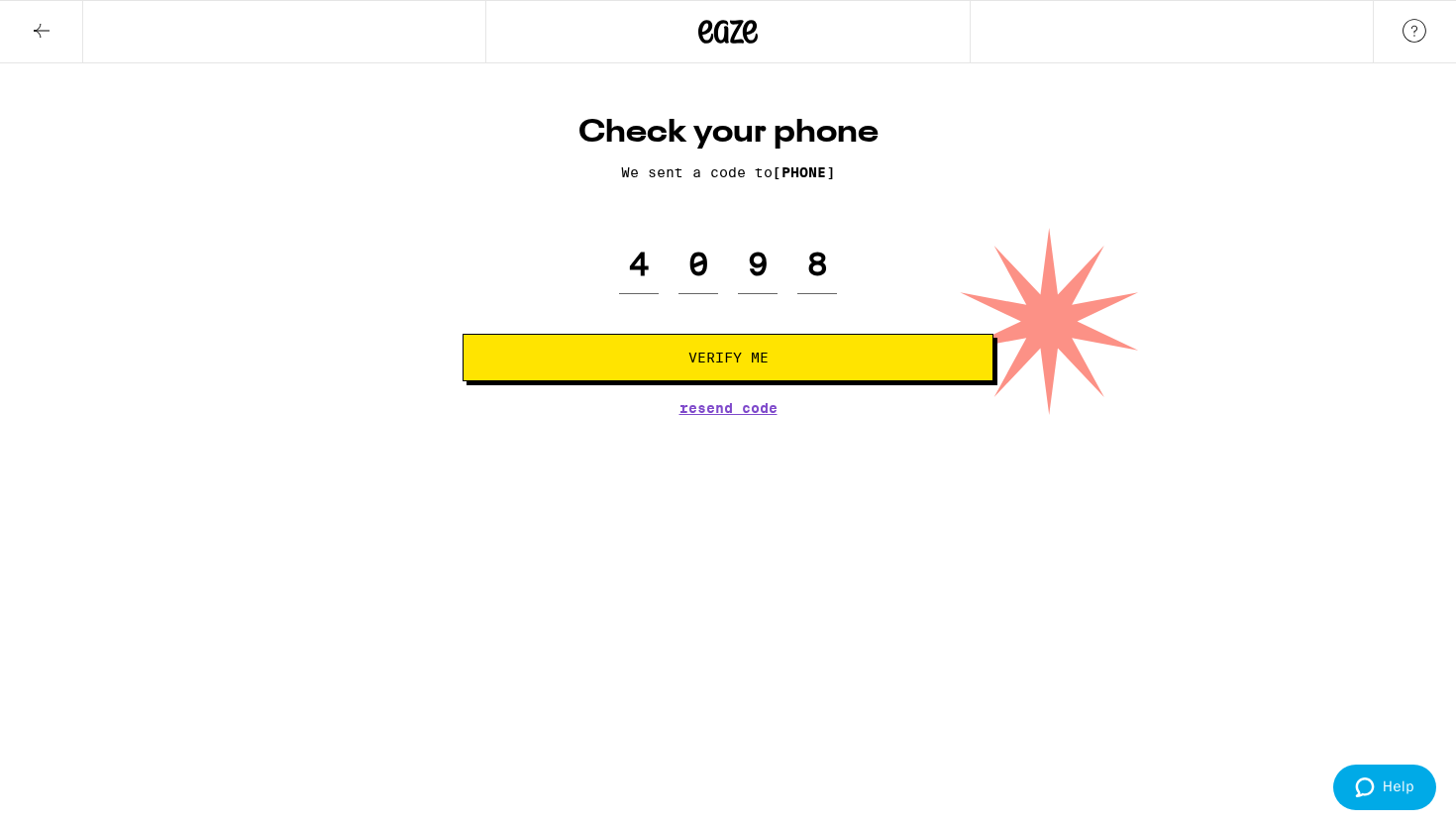 click on "Verify Me" at bounding box center (728, 358) 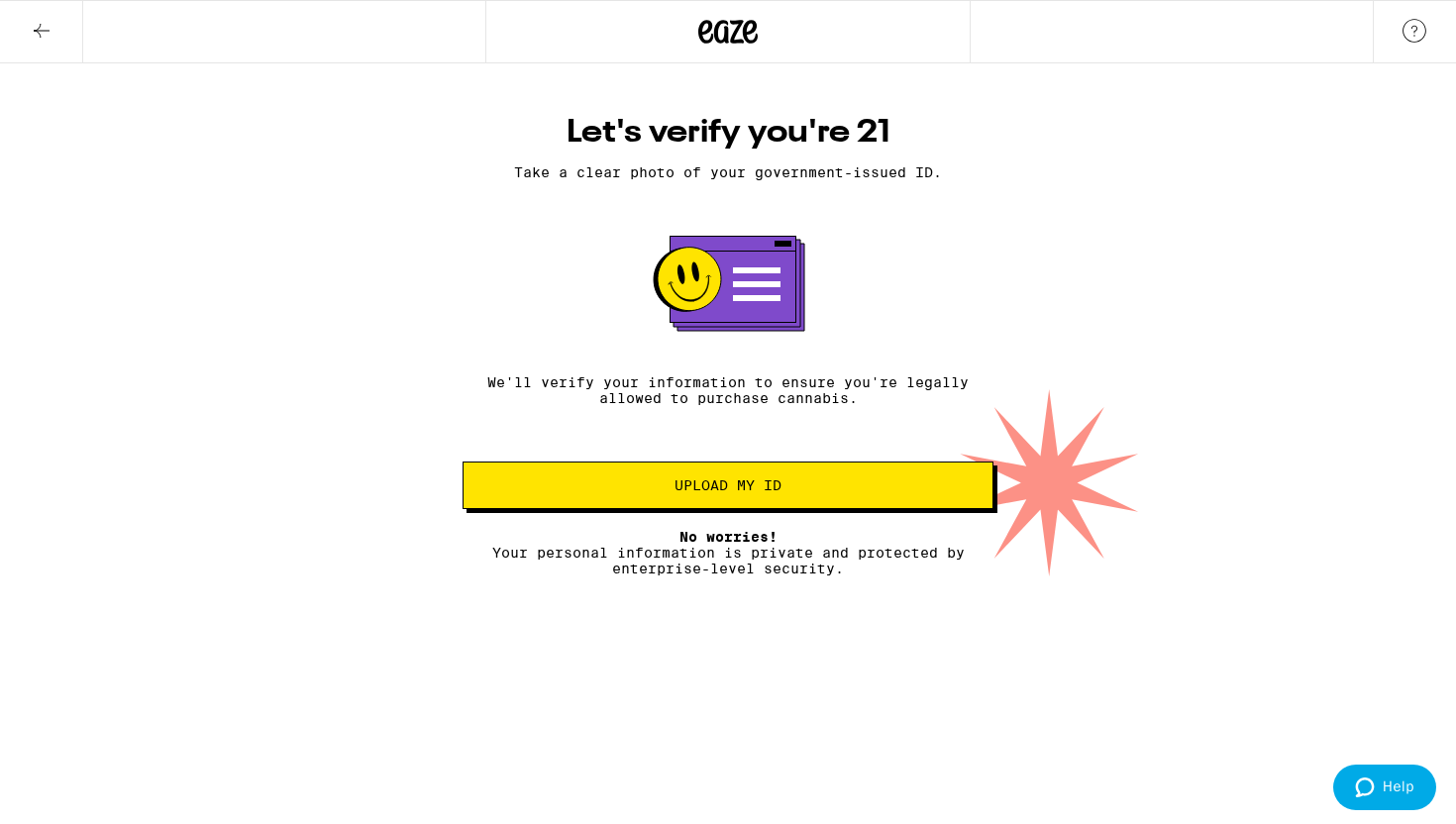 click on "Let's verify you're 21 Take a clear photo of your government-issued ID. We'll verify your information to ensure you're legally allowed to purchase cannabis. Upload my ID No worries! Your personal information is private and protected by enterprise-level security." at bounding box center [728, 320] 